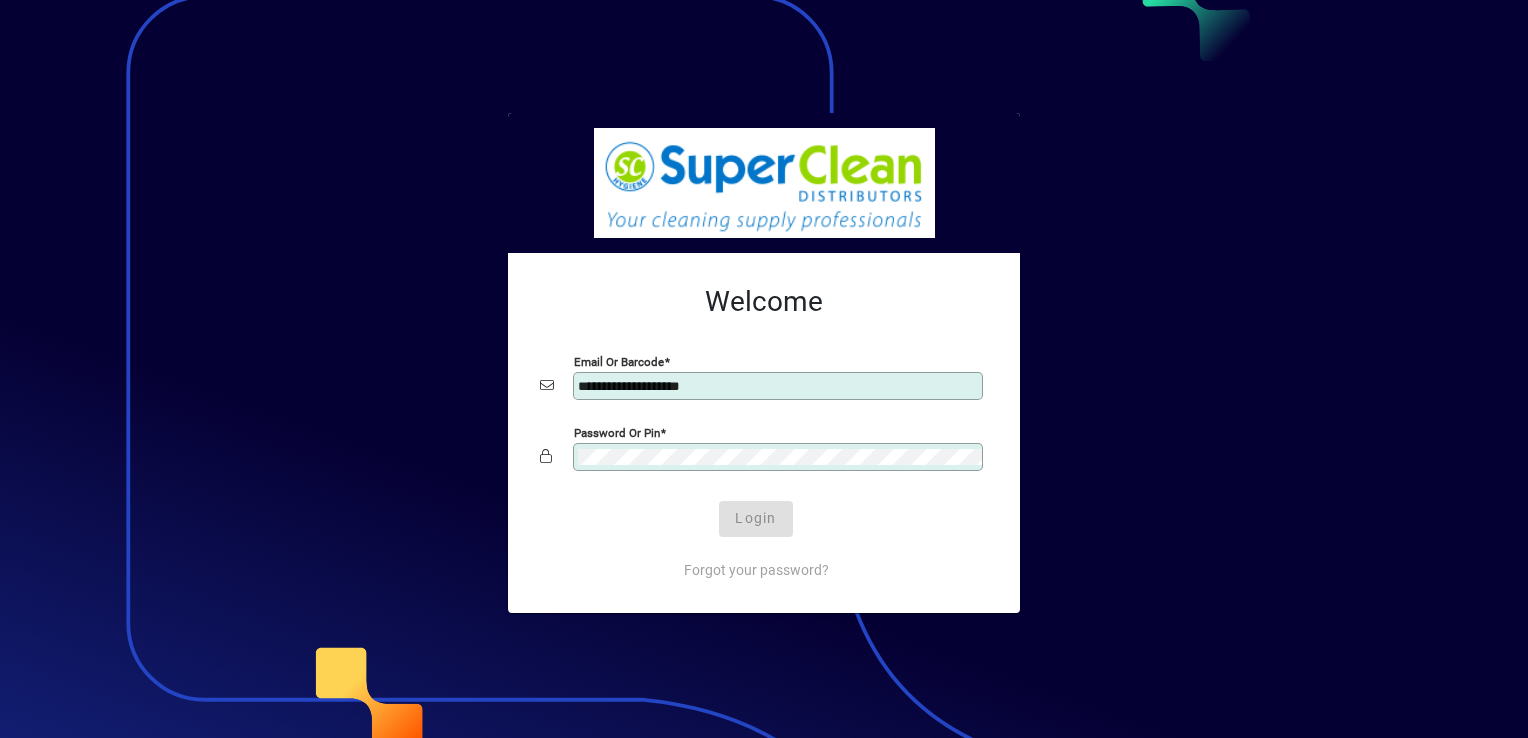 scroll, scrollTop: 0, scrollLeft: 0, axis: both 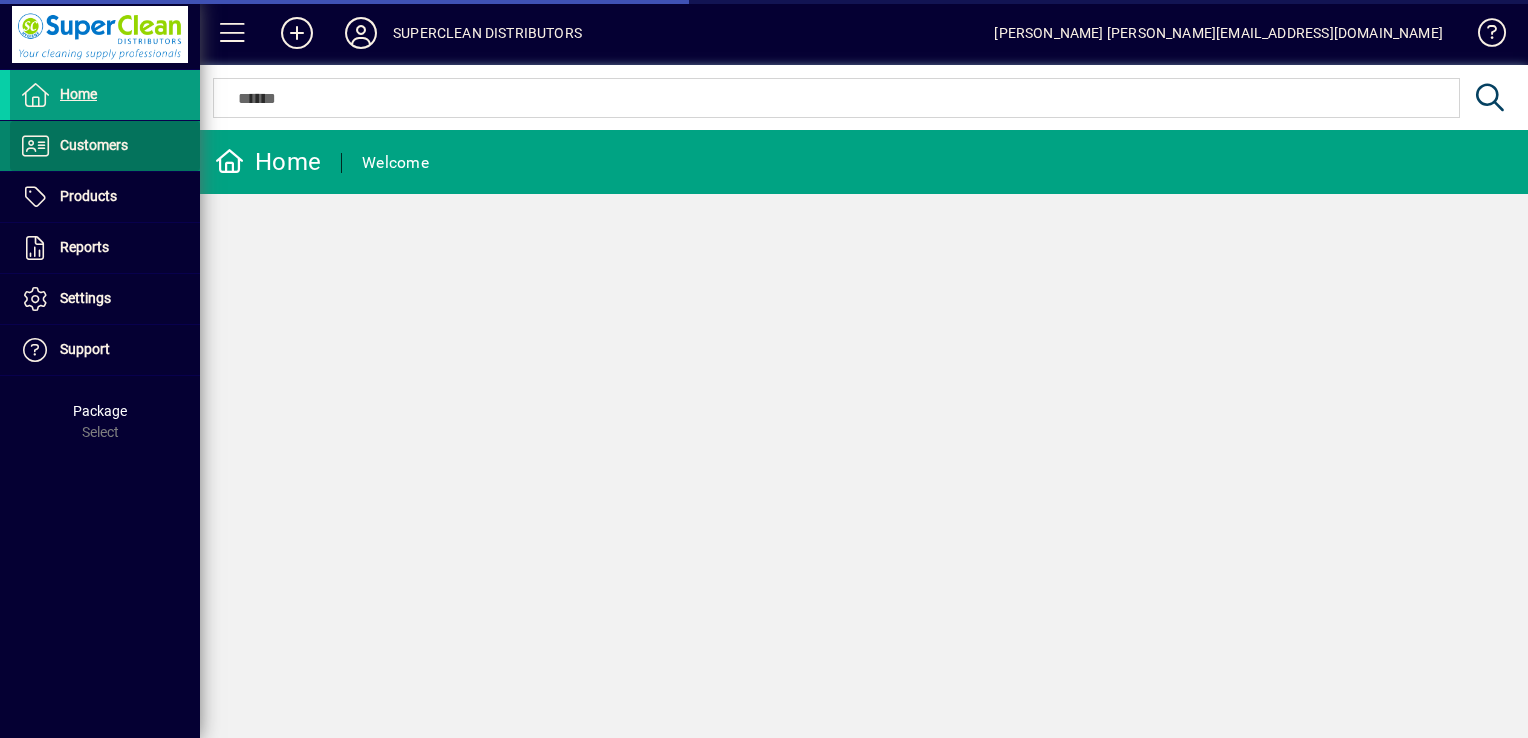 click on "Customers" at bounding box center [94, 145] 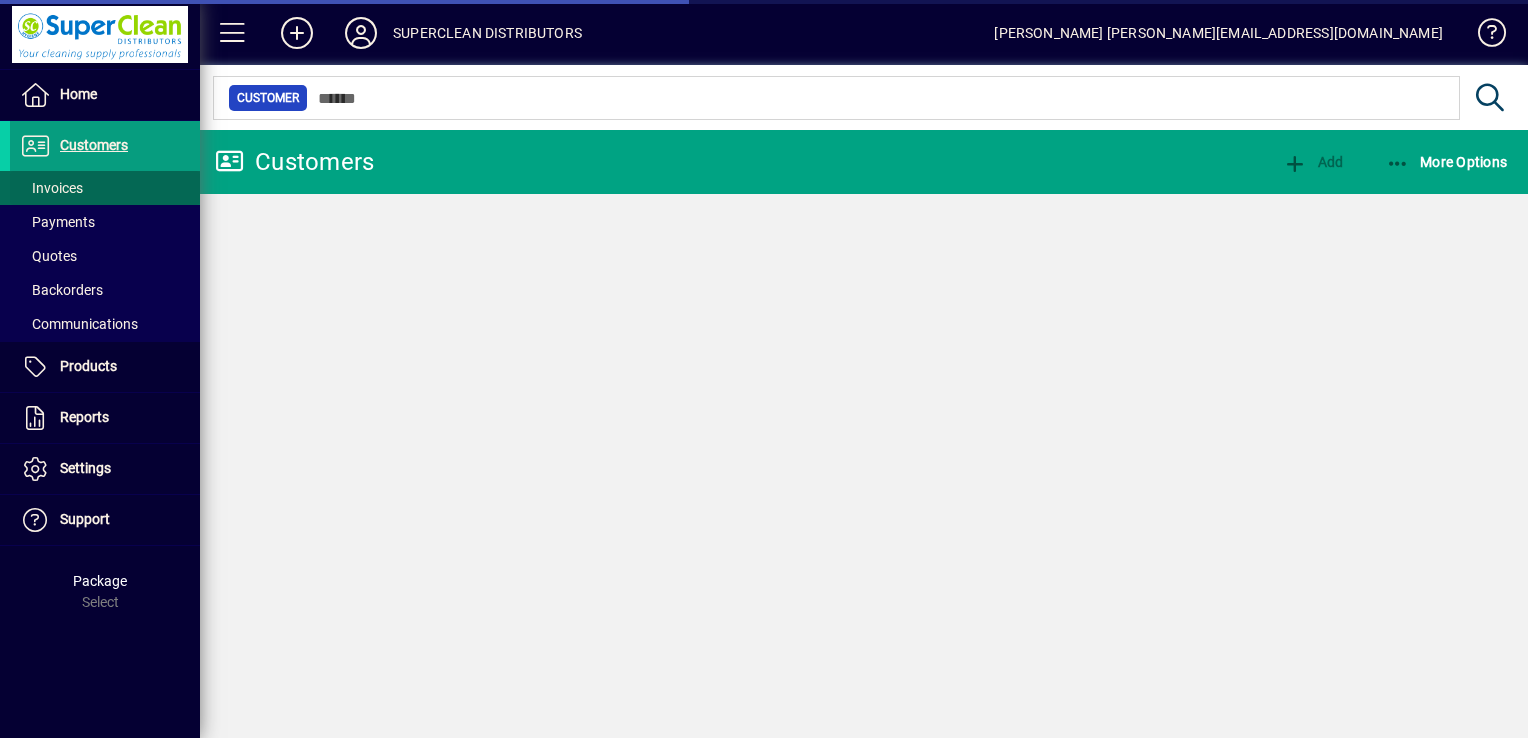 click at bounding box center (105, 188) 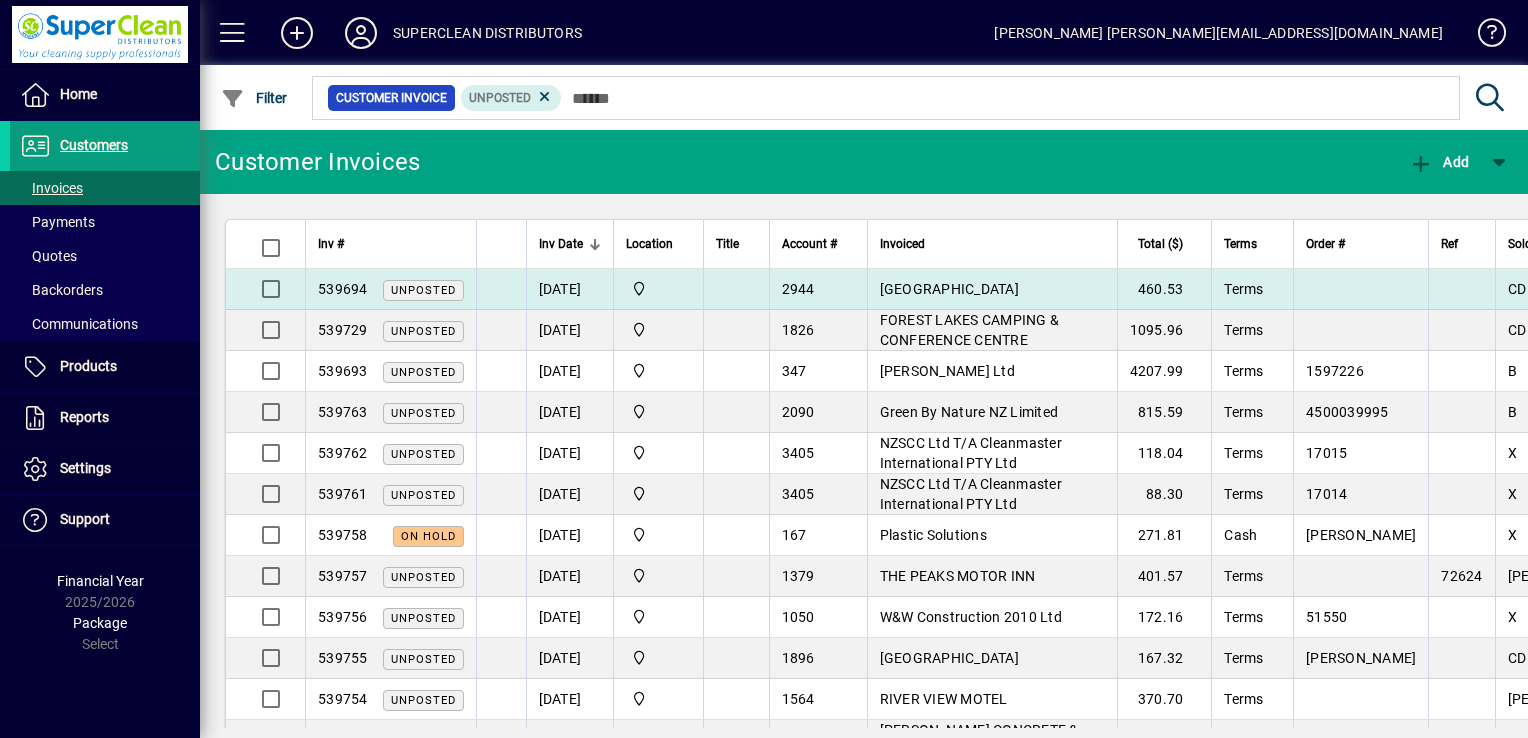 click at bounding box center (736, 289) 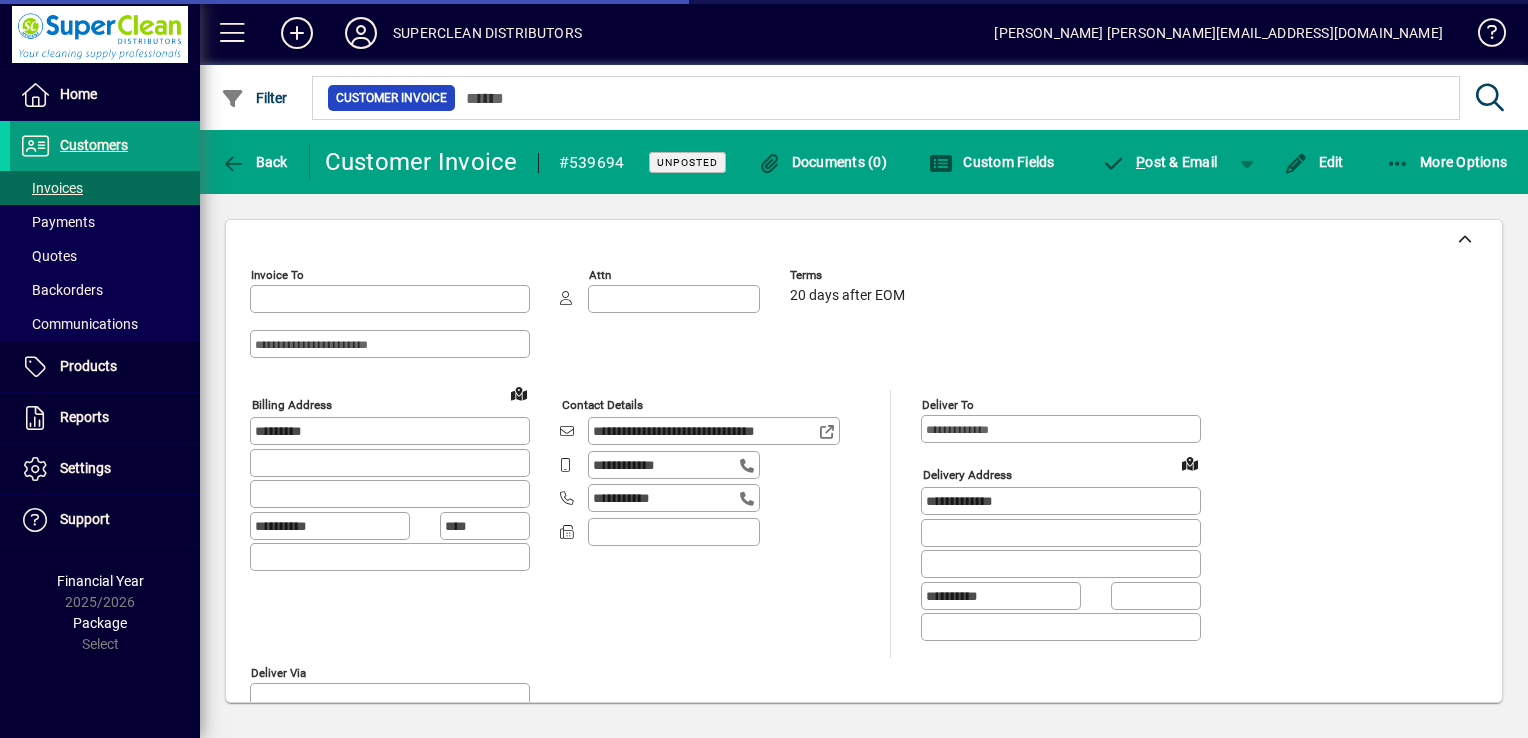 type on "**********" 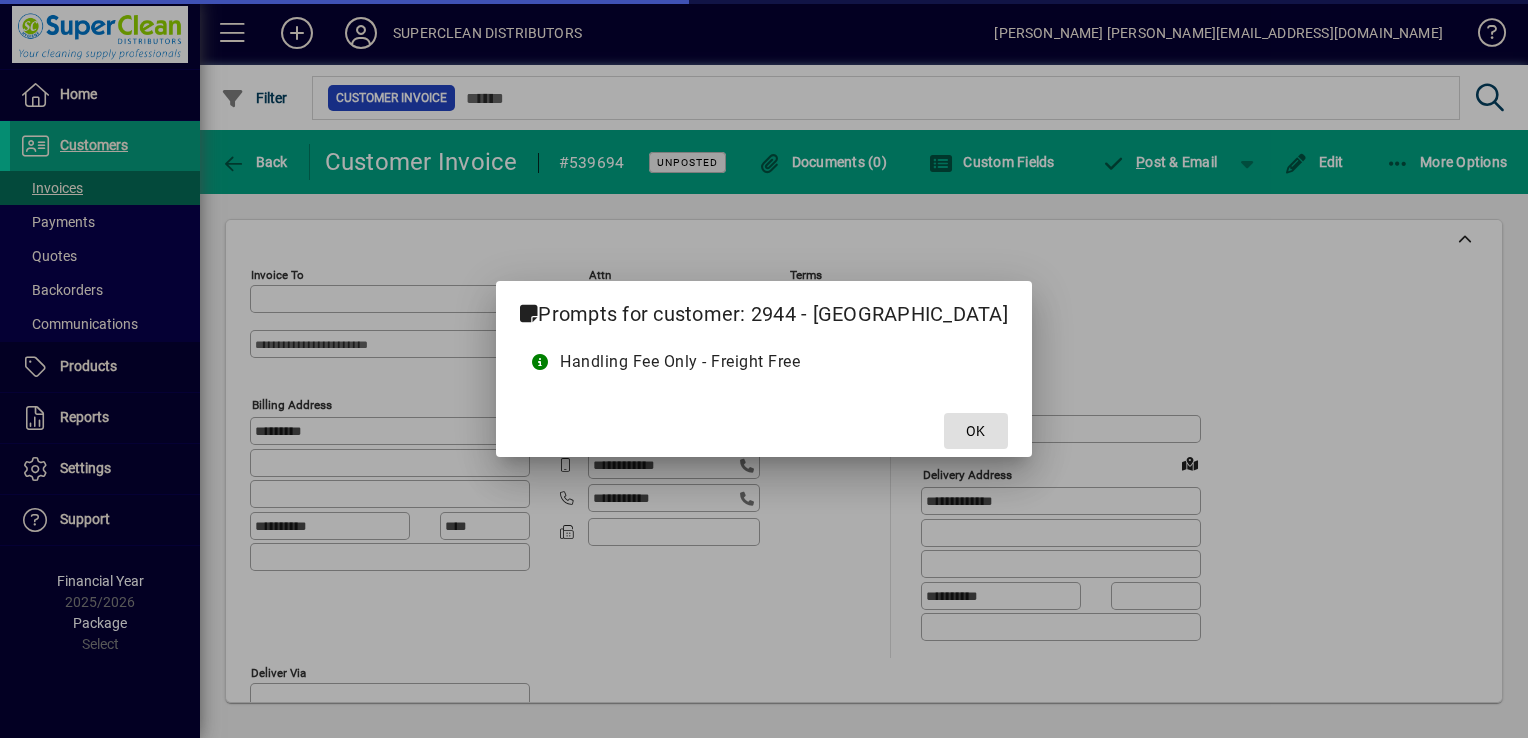 type on "**********" 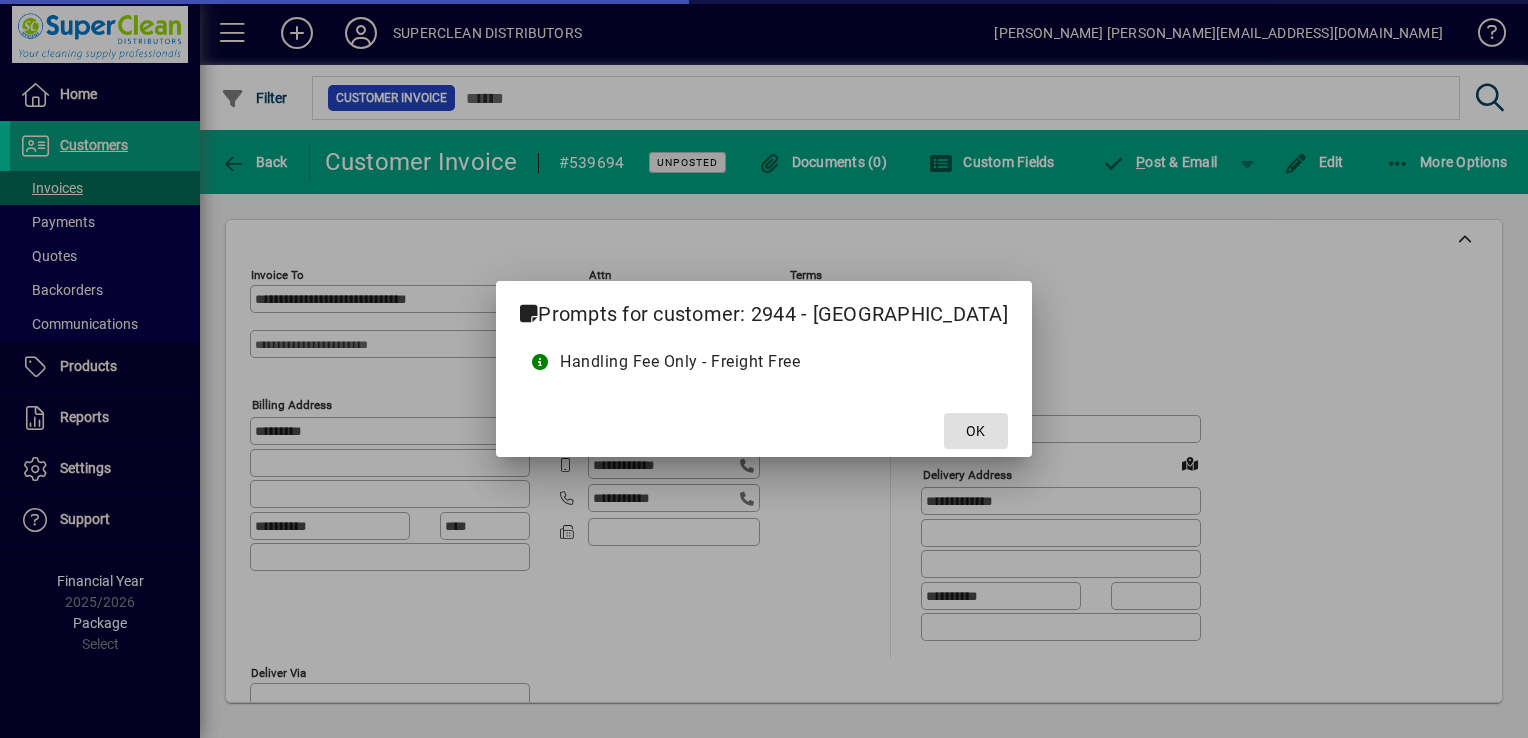 type on "**********" 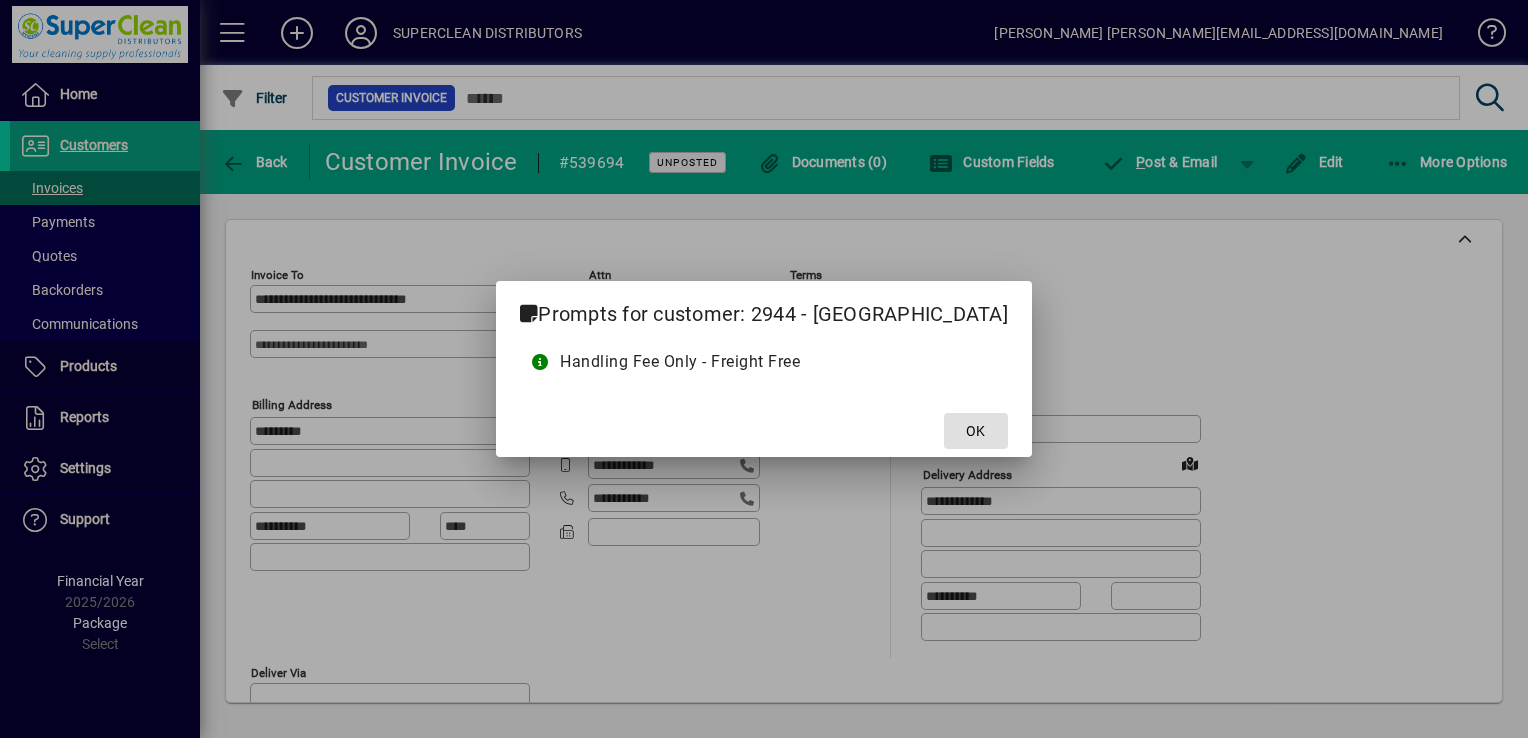 click 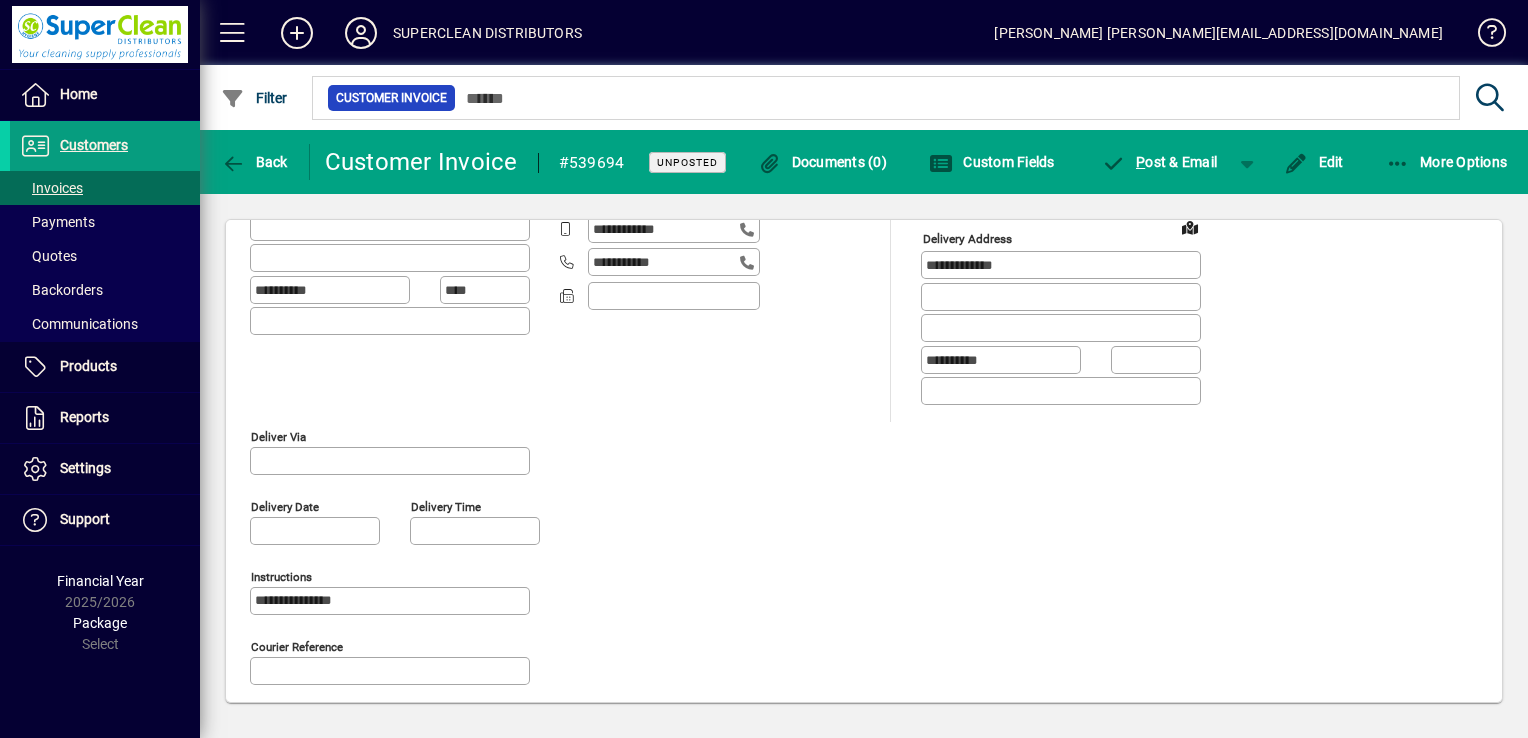 scroll, scrollTop: 0, scrollLeft: 0, axis: both 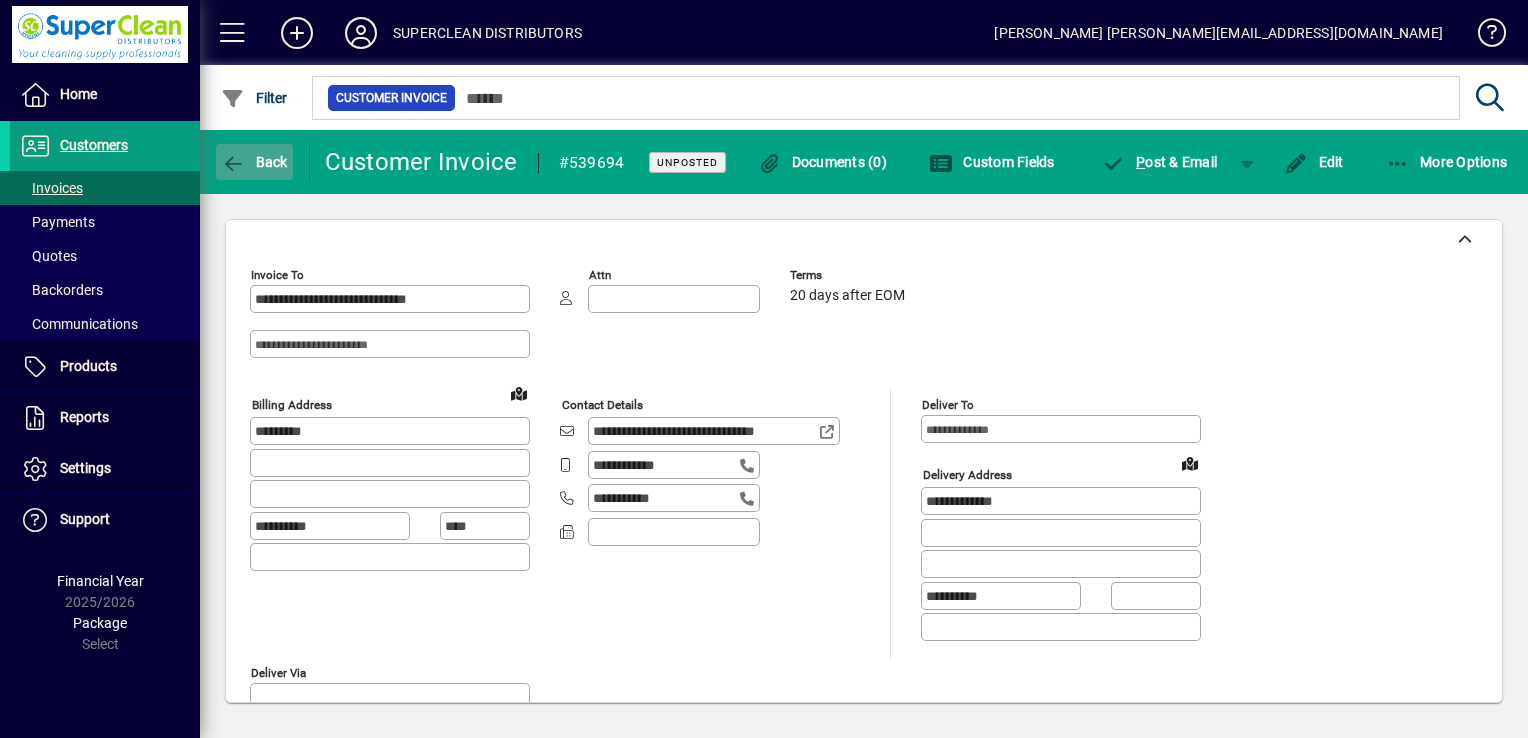 click 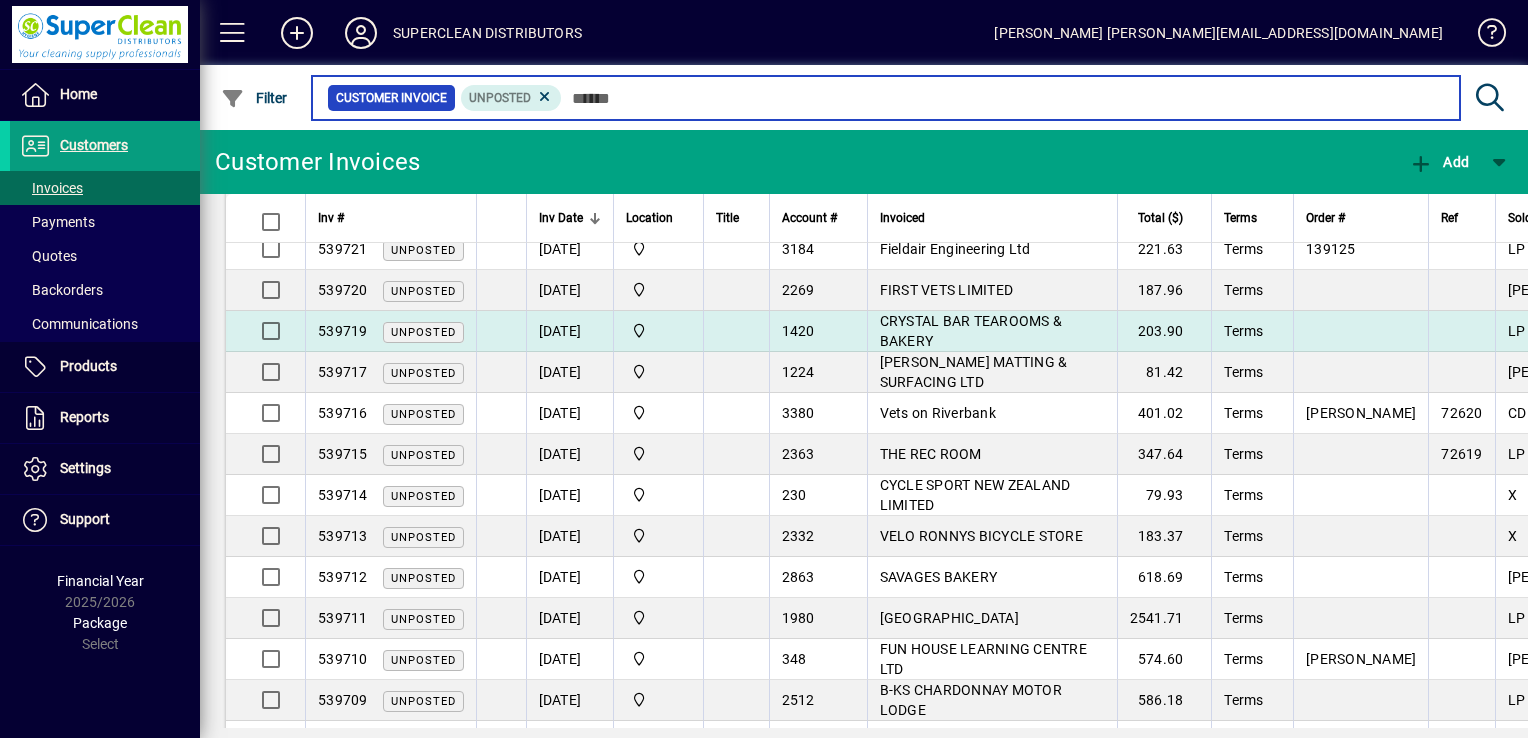 scroll, scrollTop: 1698, scrollLeft: 0, axis: vertical 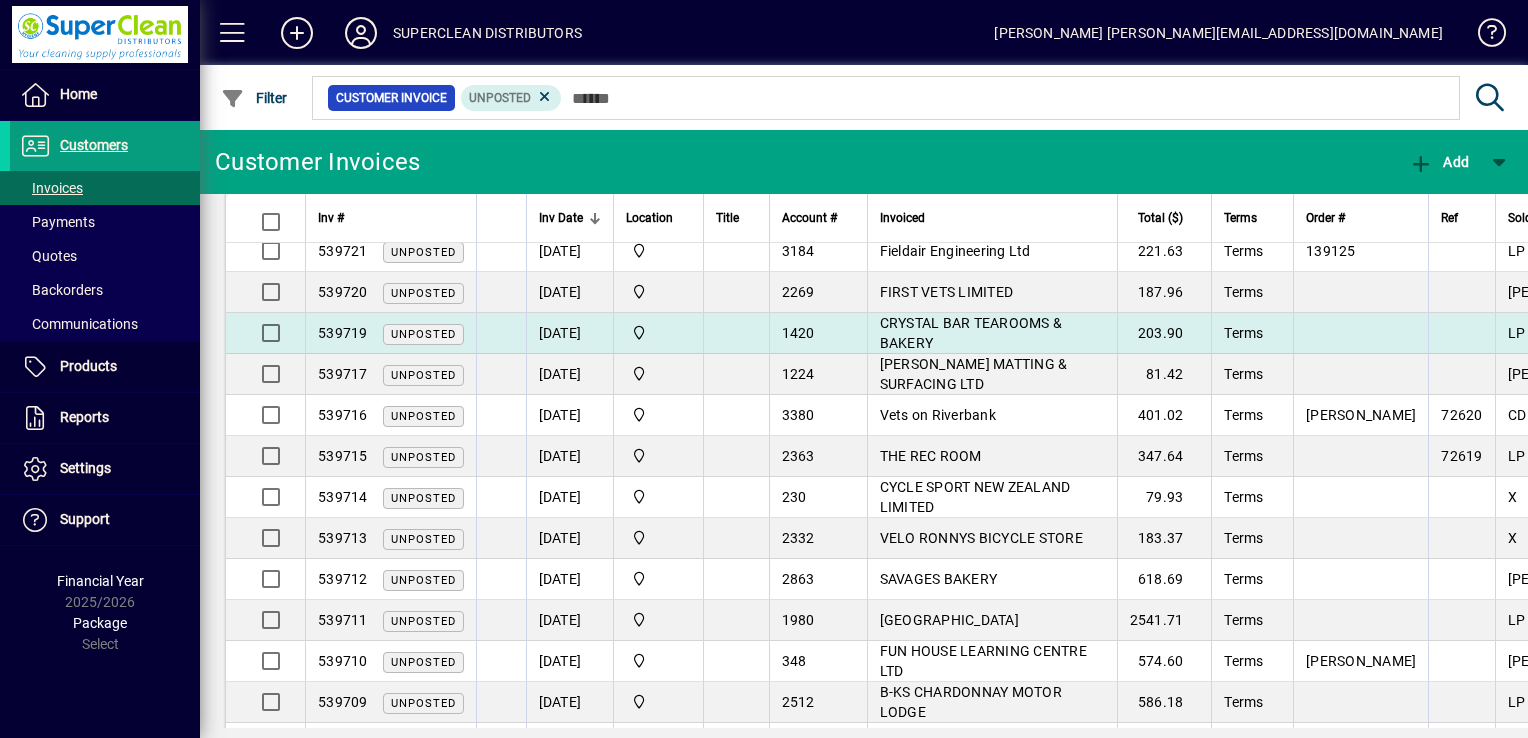 click on "CRYSTAL BAR TEAROOMS & BAKERY" at bounding box center (971, 333) 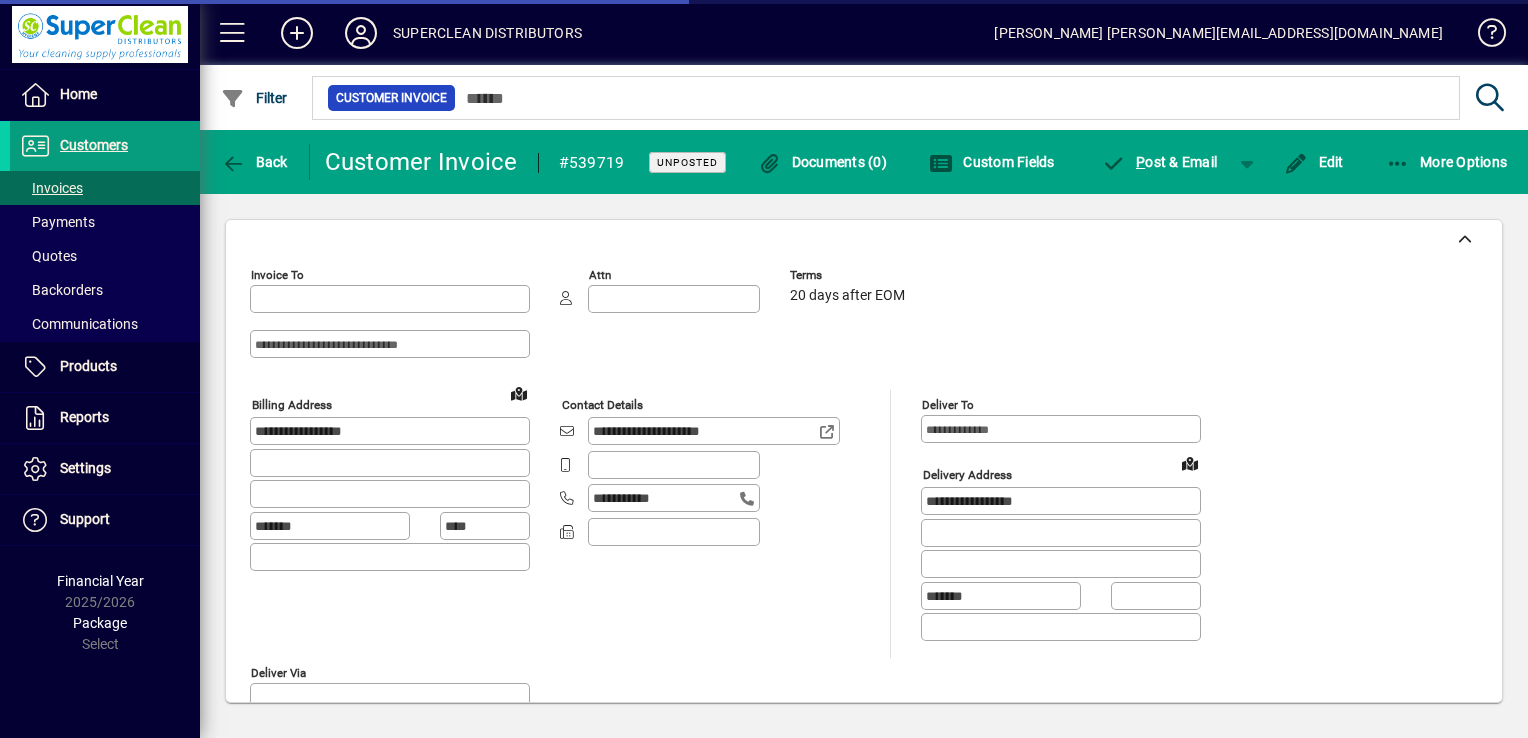 type on "**********" 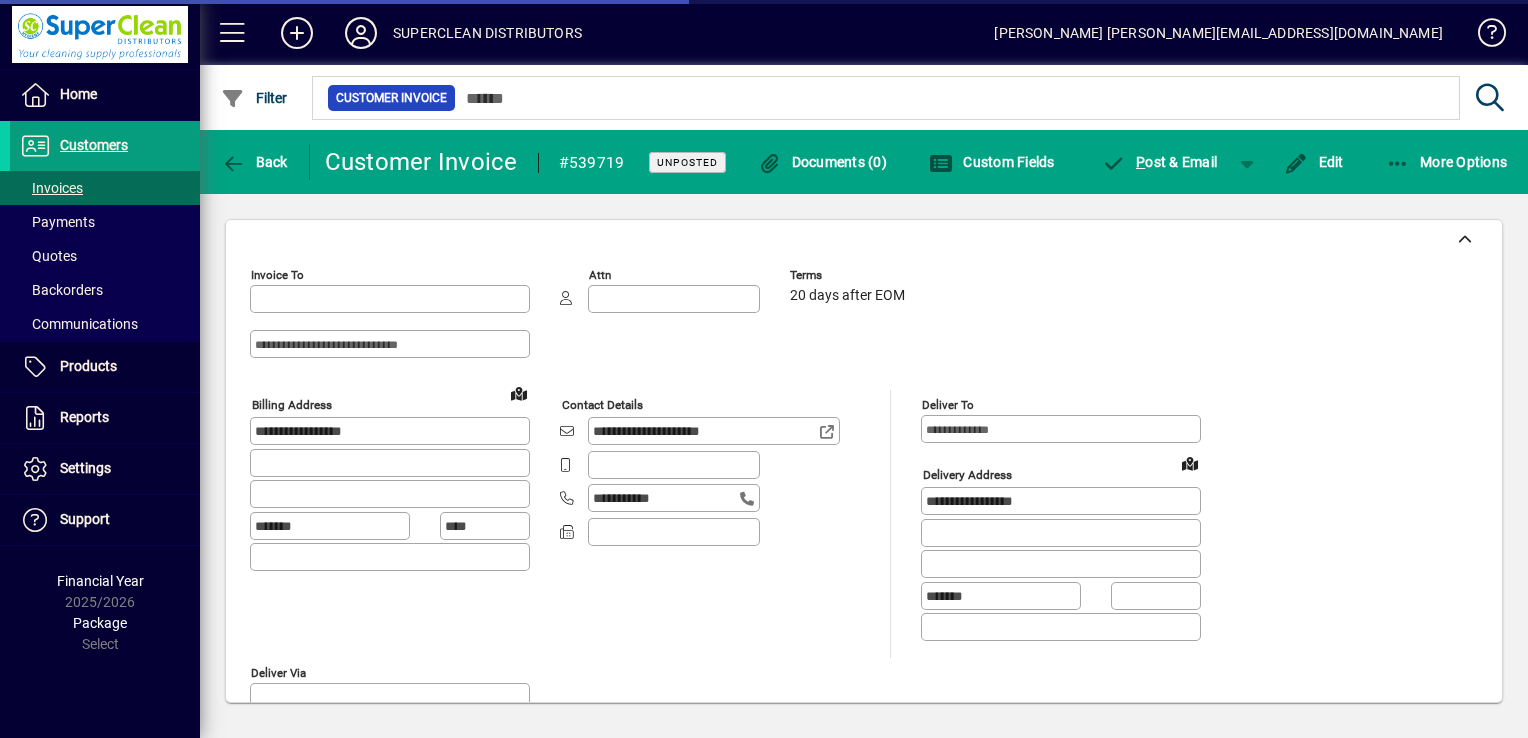 type on "**********" 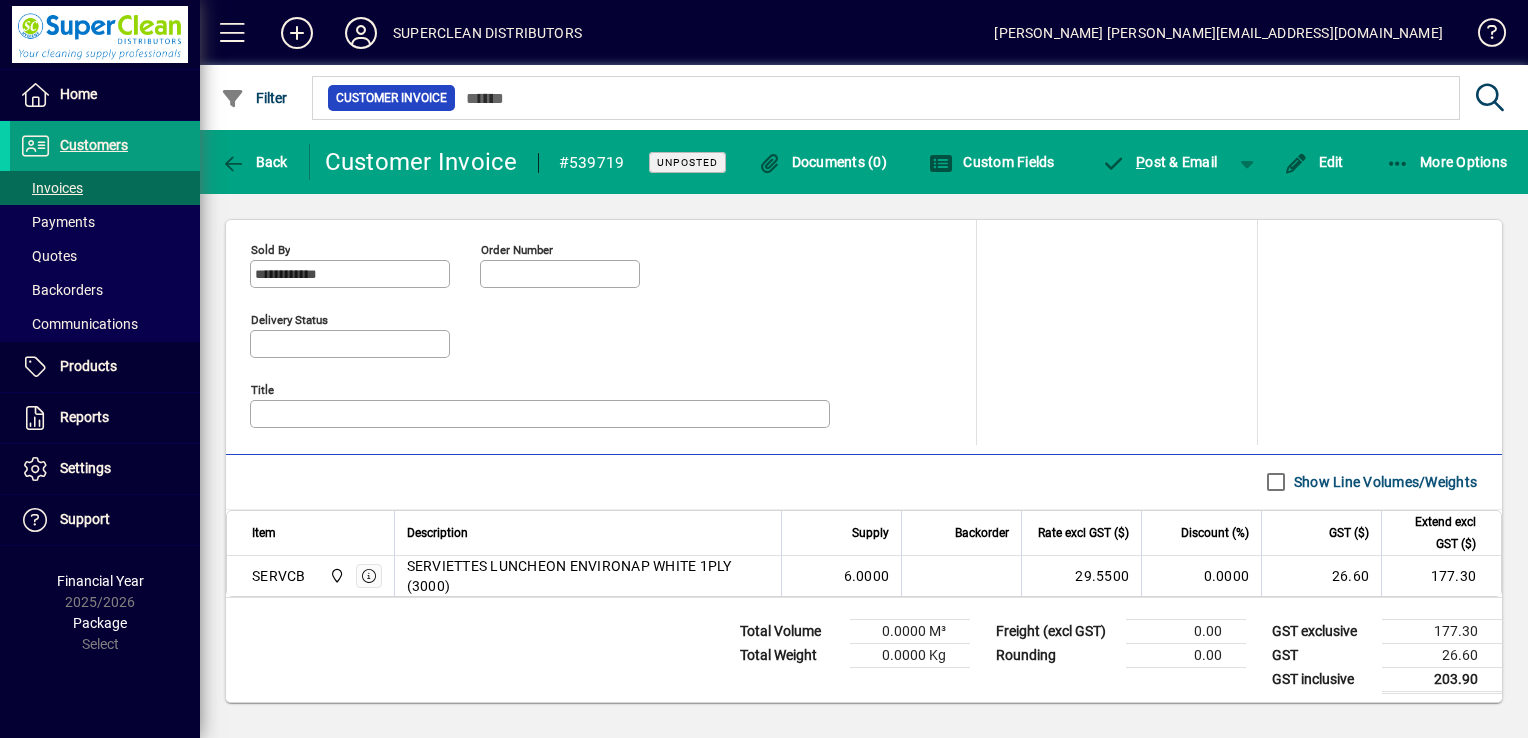 scroll, scrollTop: 895, scrollLeft: 0, axis: vertical 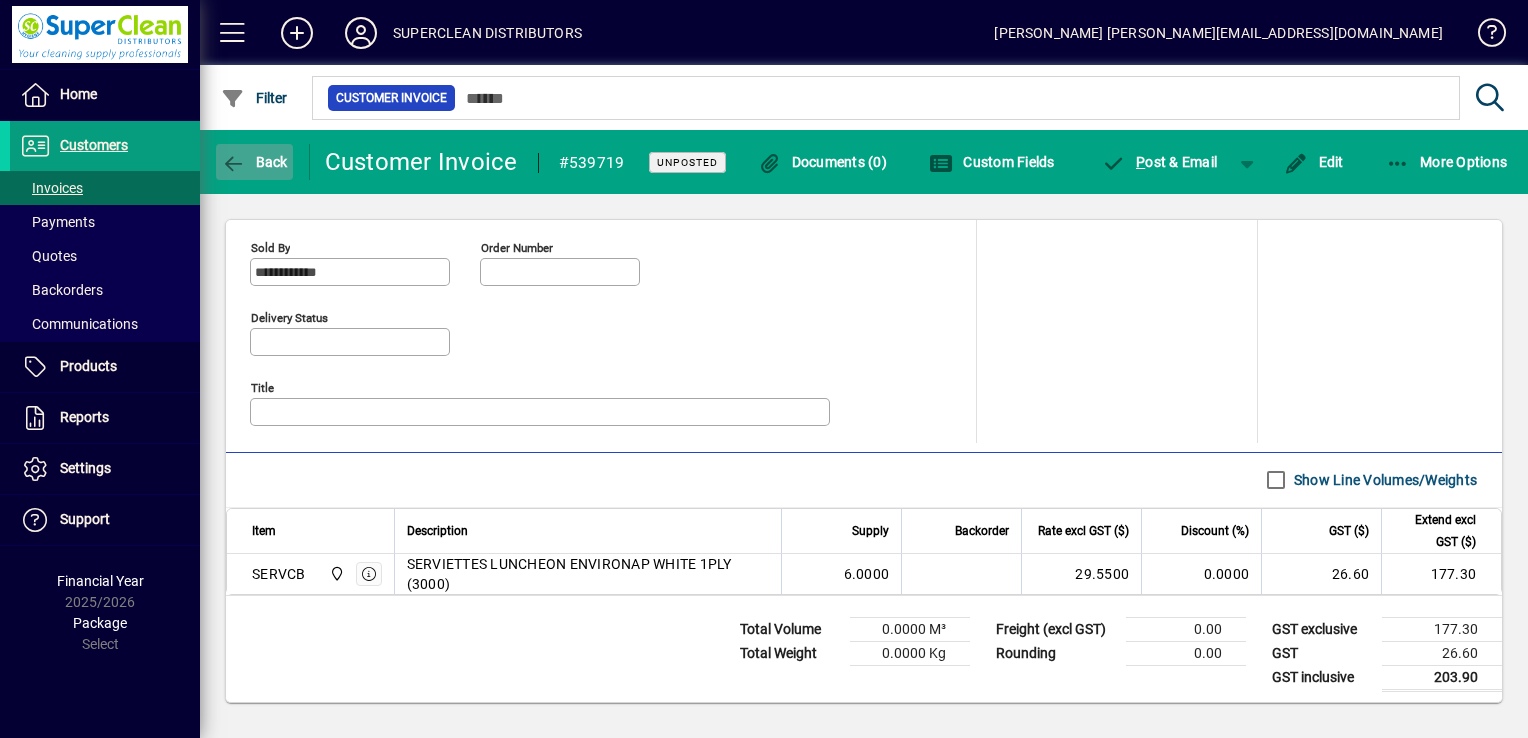click 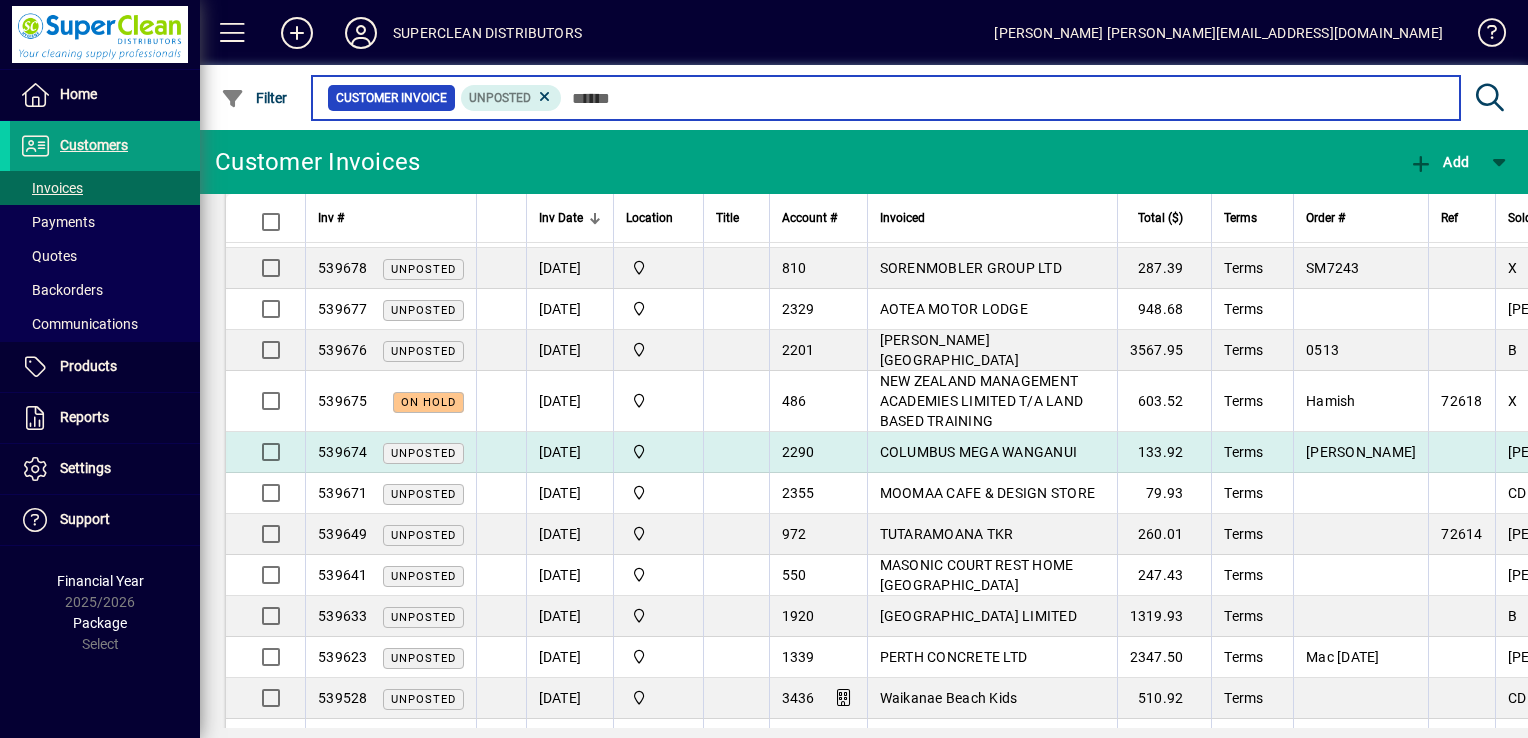 scroll, scrollTop: 3197, scrollLeft: 0, axis: vertical 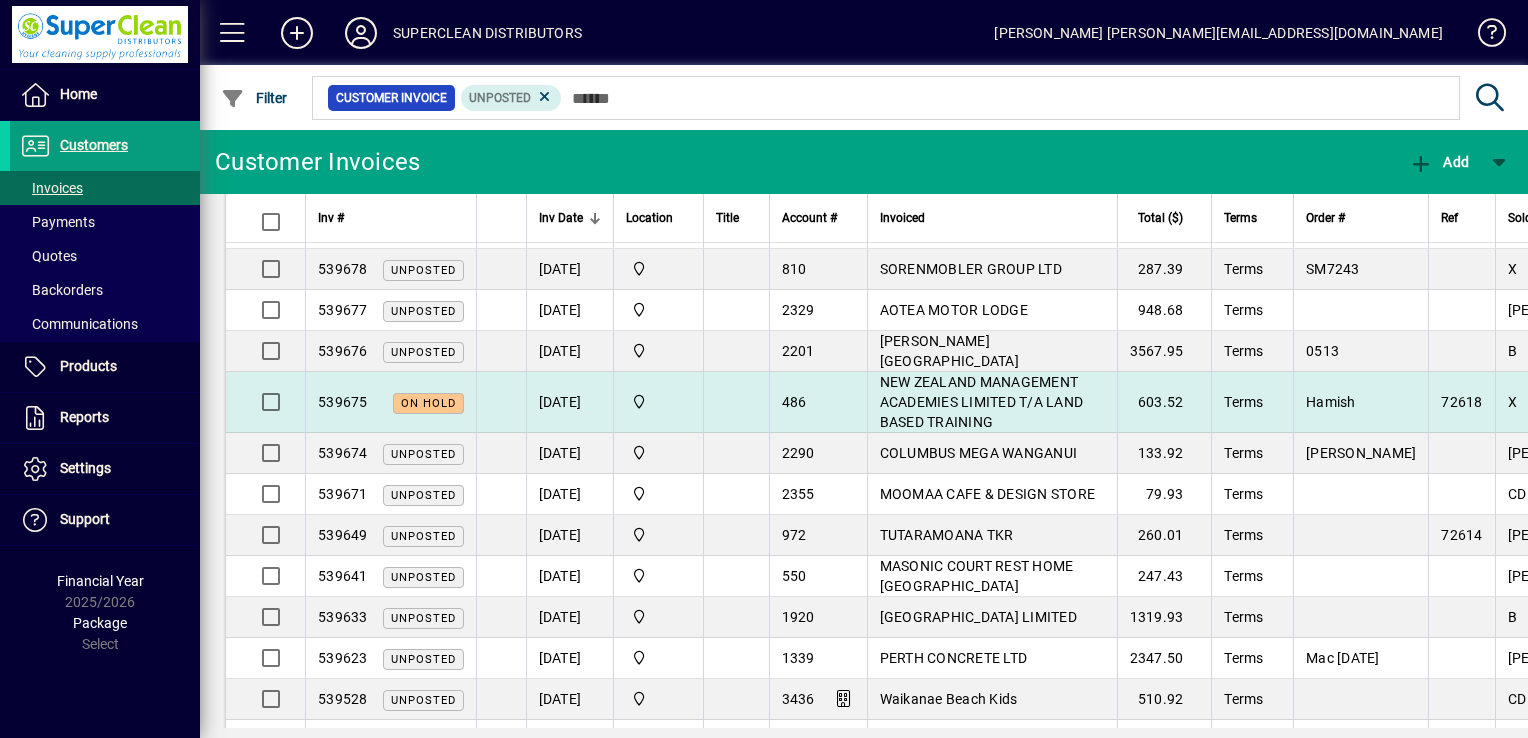 click on "NEW ZEALAND MANAGEMENT ACADEMIES LIMITED T/A LAND BASED TRAINING" at bounding box center (982, 402) 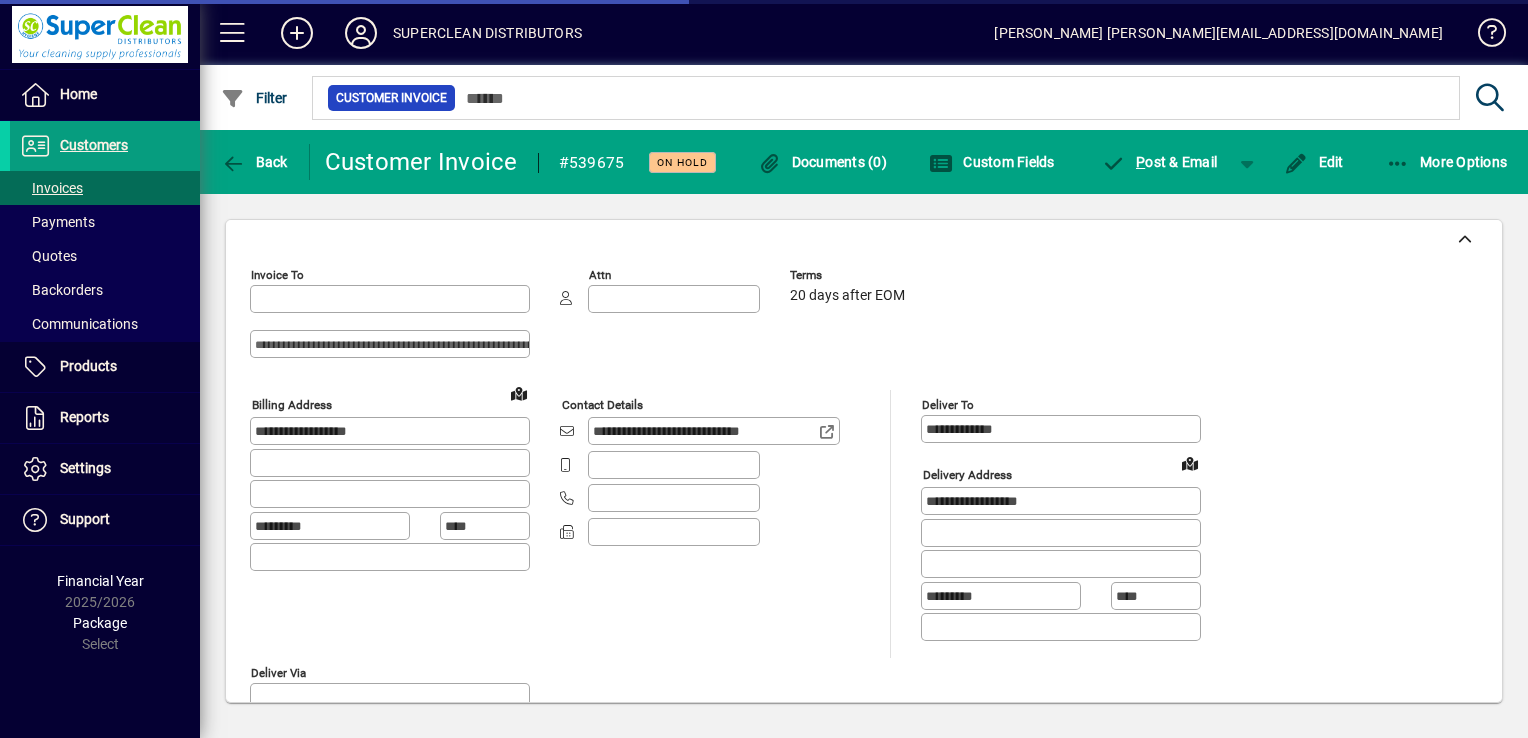 type on "**********" 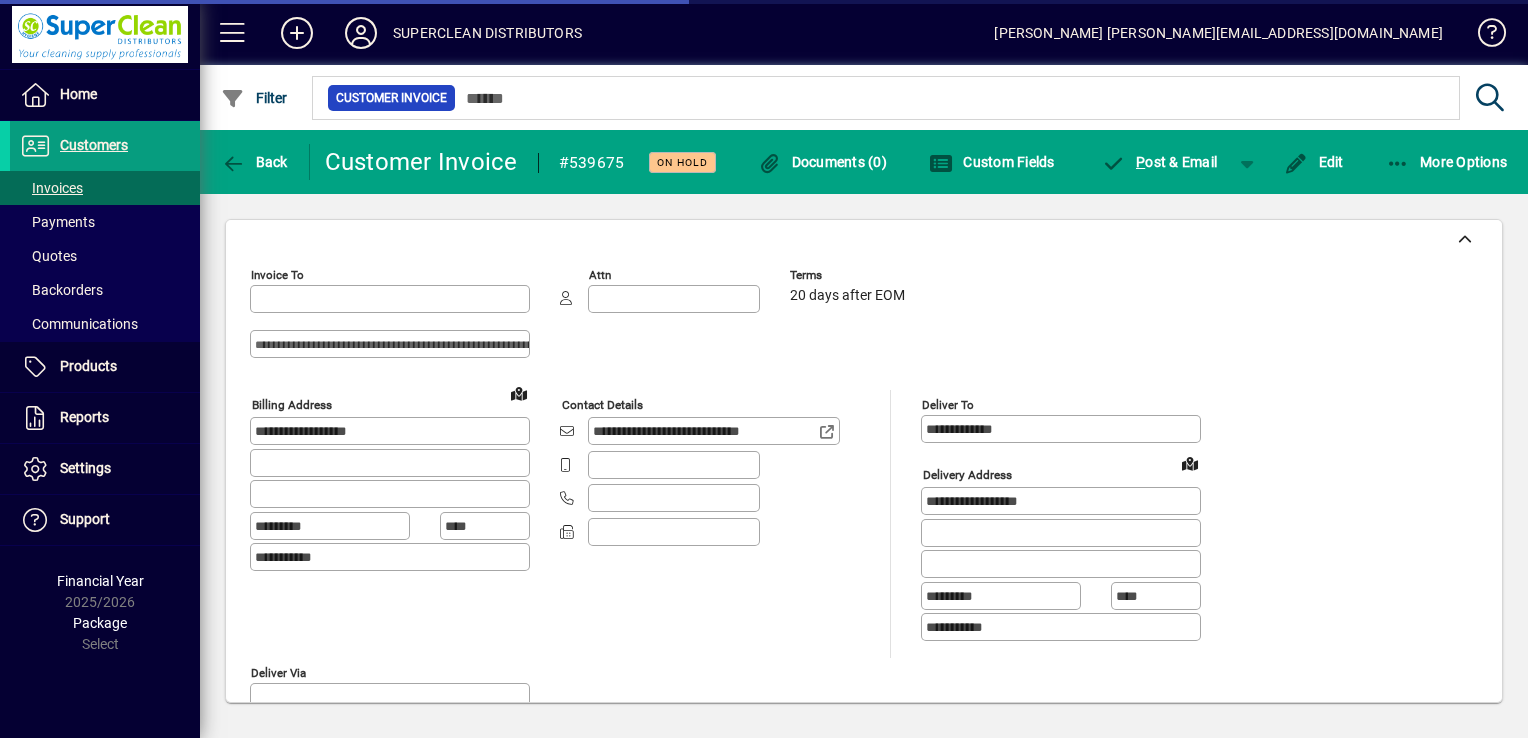 type on "**********" 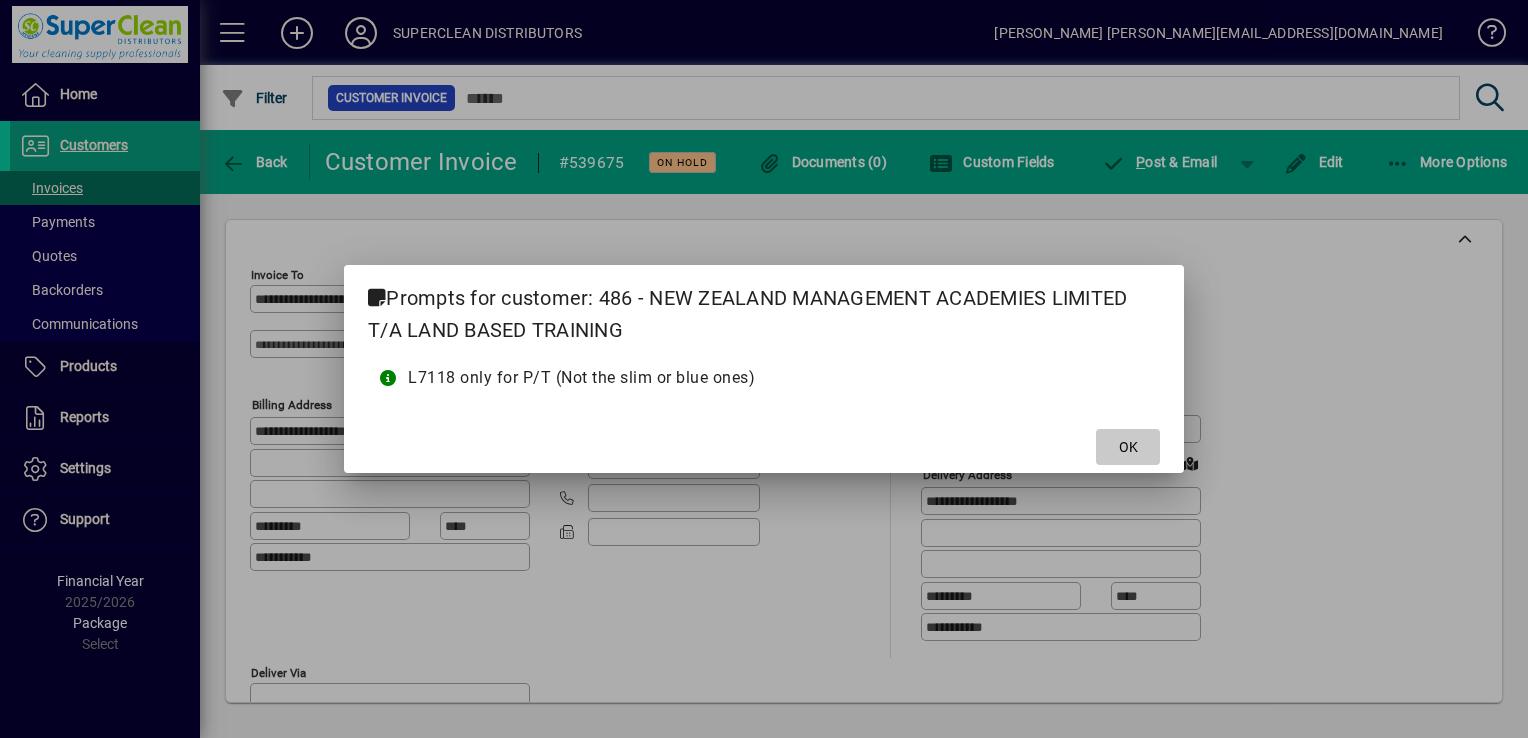 click on "OK" 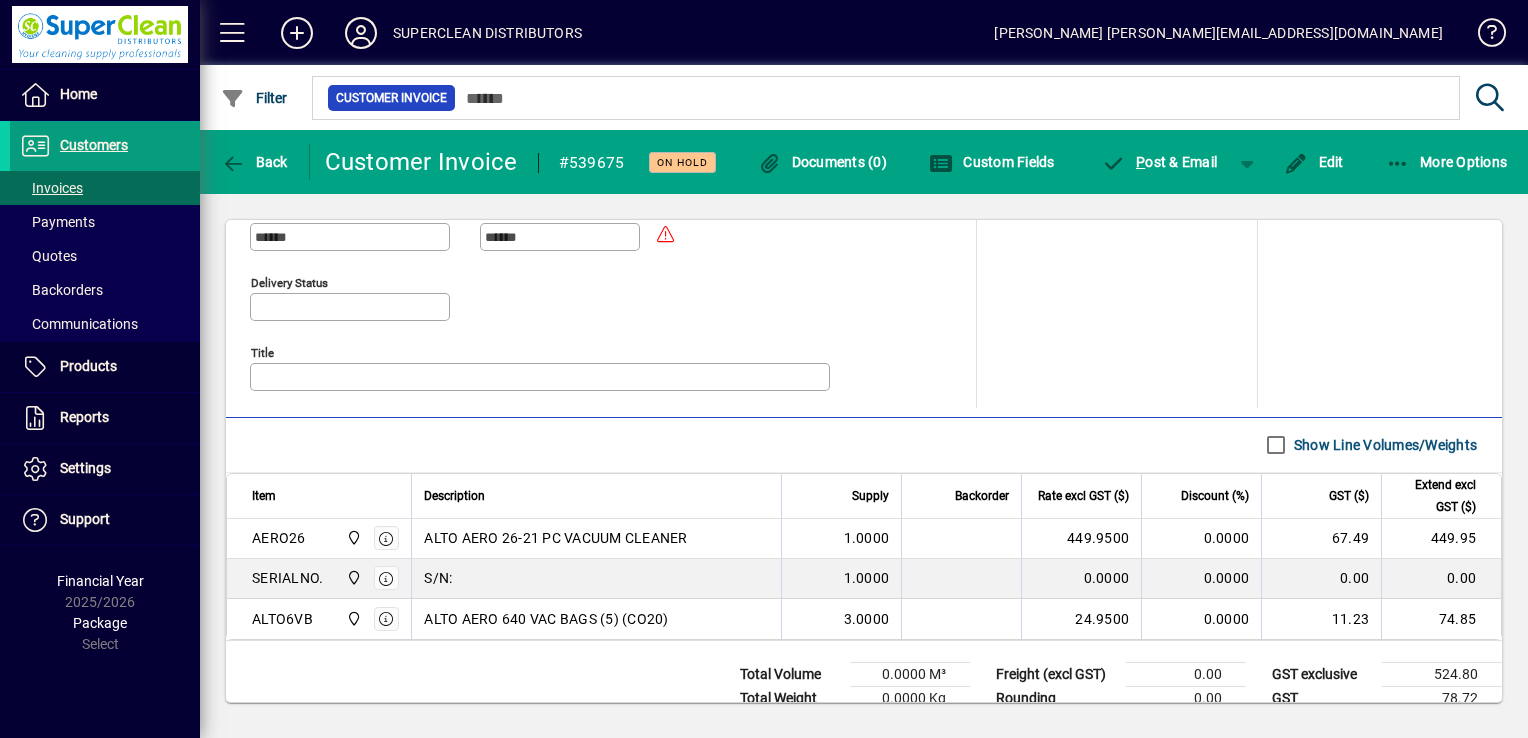 scroll, scrollTop: 975, scrollLeft: 0, axis: vertical 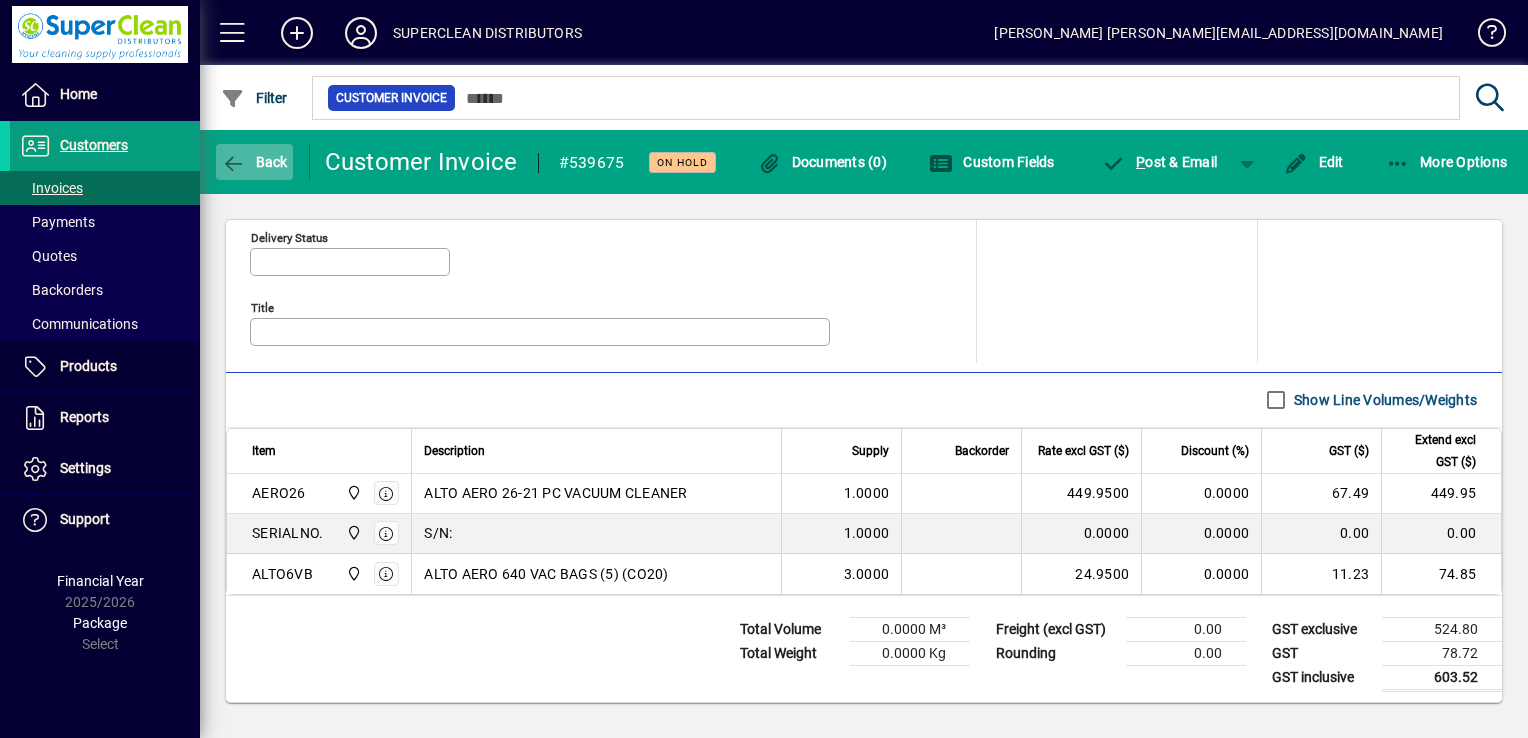 click on "Back" 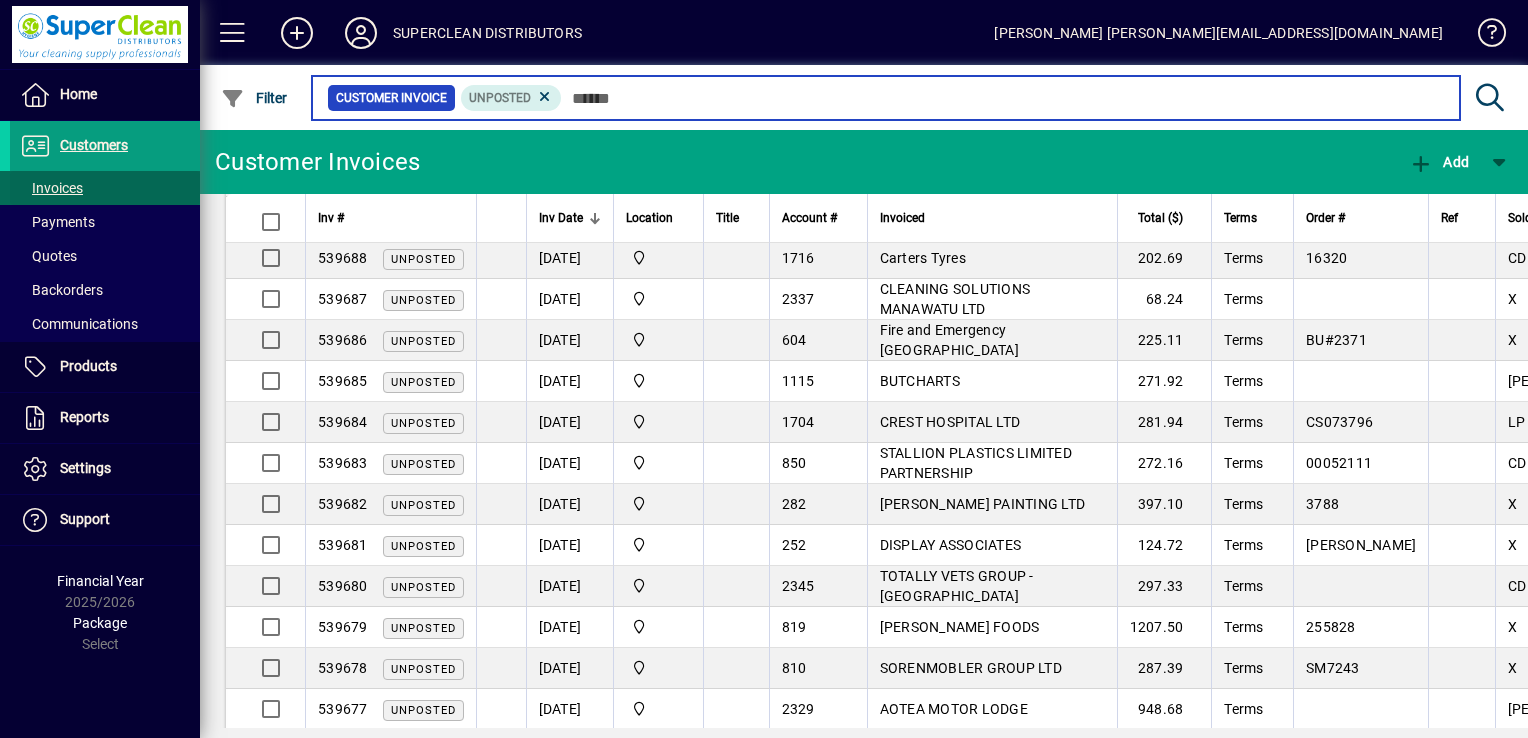 scroll, scrollTop: 2797, scrollLeft: 0, axis: vertical 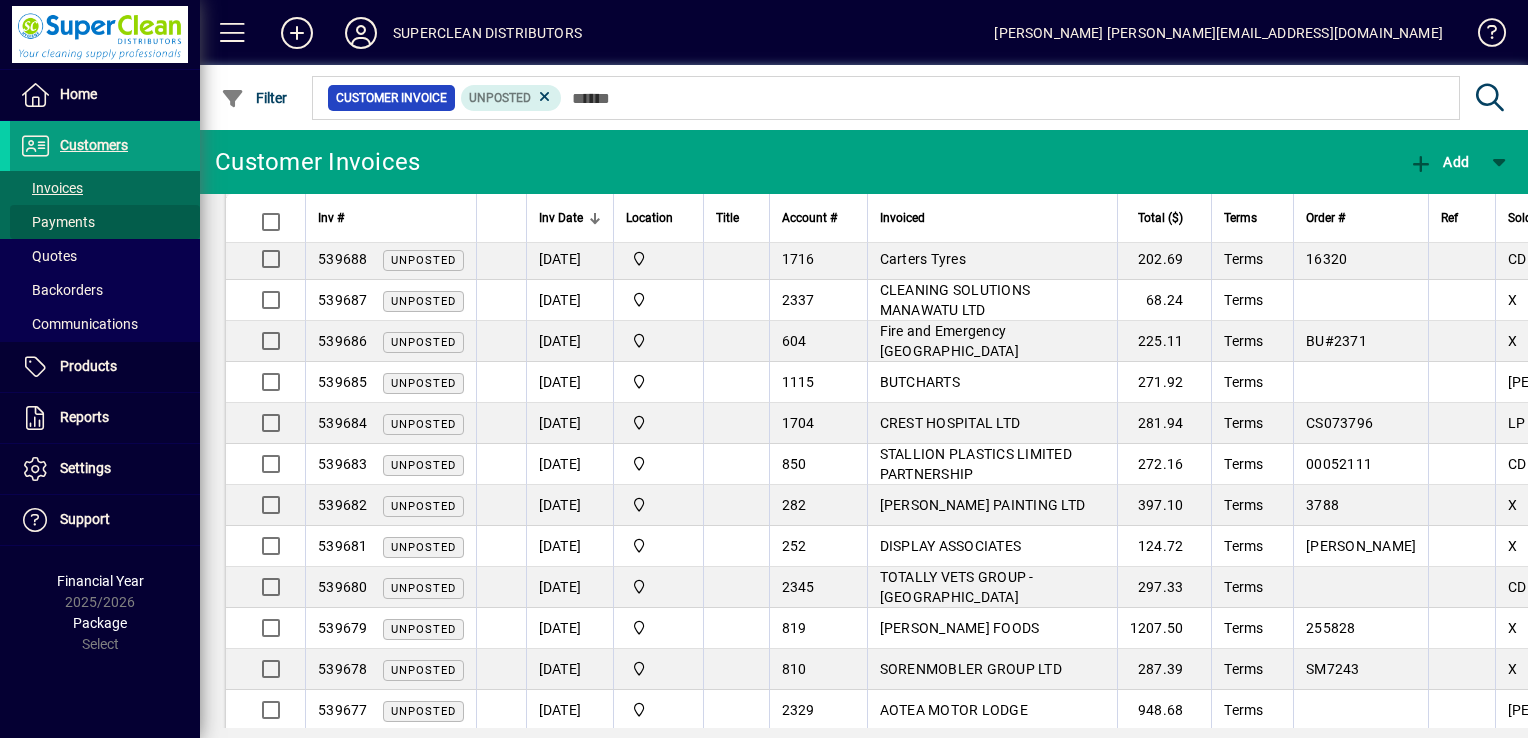 click at bounding box center (105, 222) 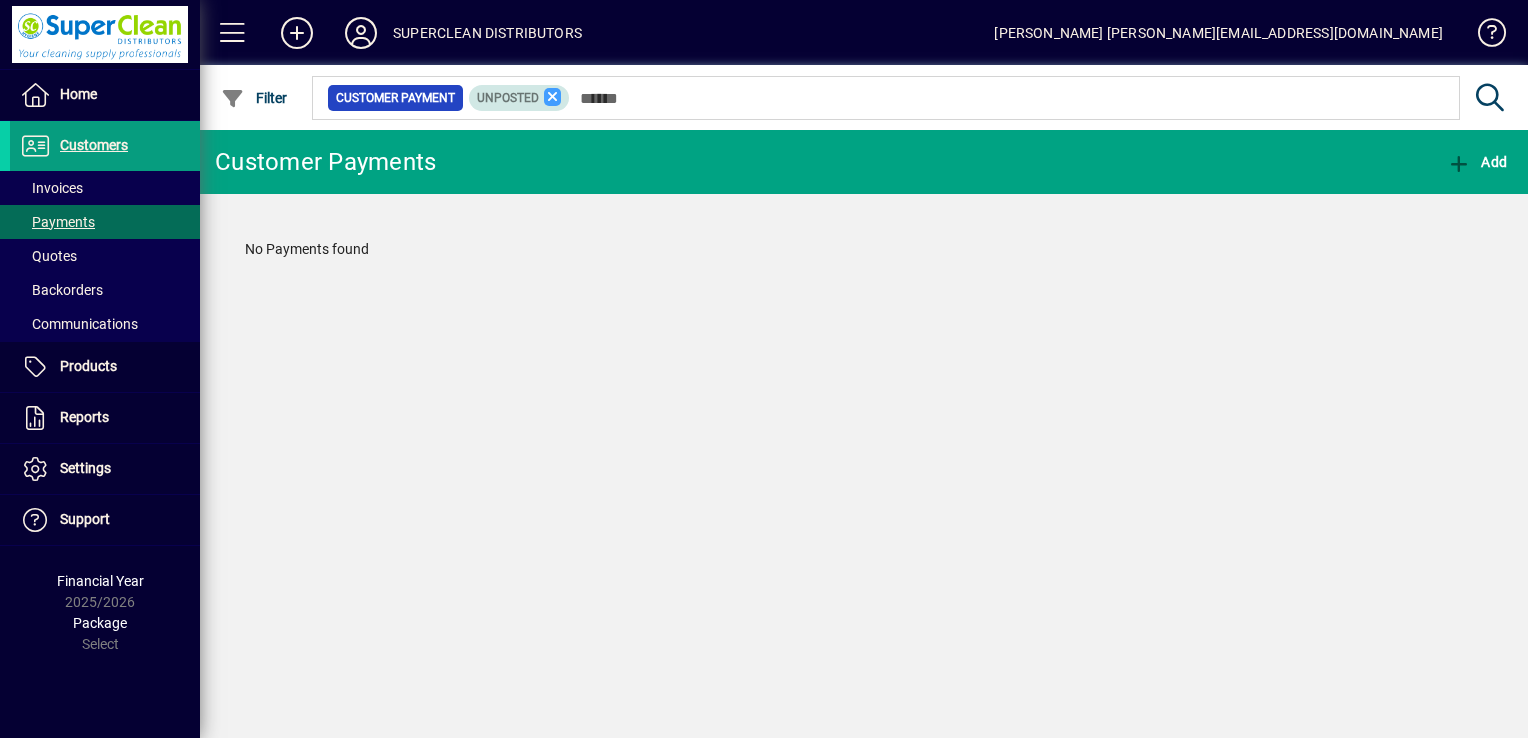 click at bounding box center (553, 97) 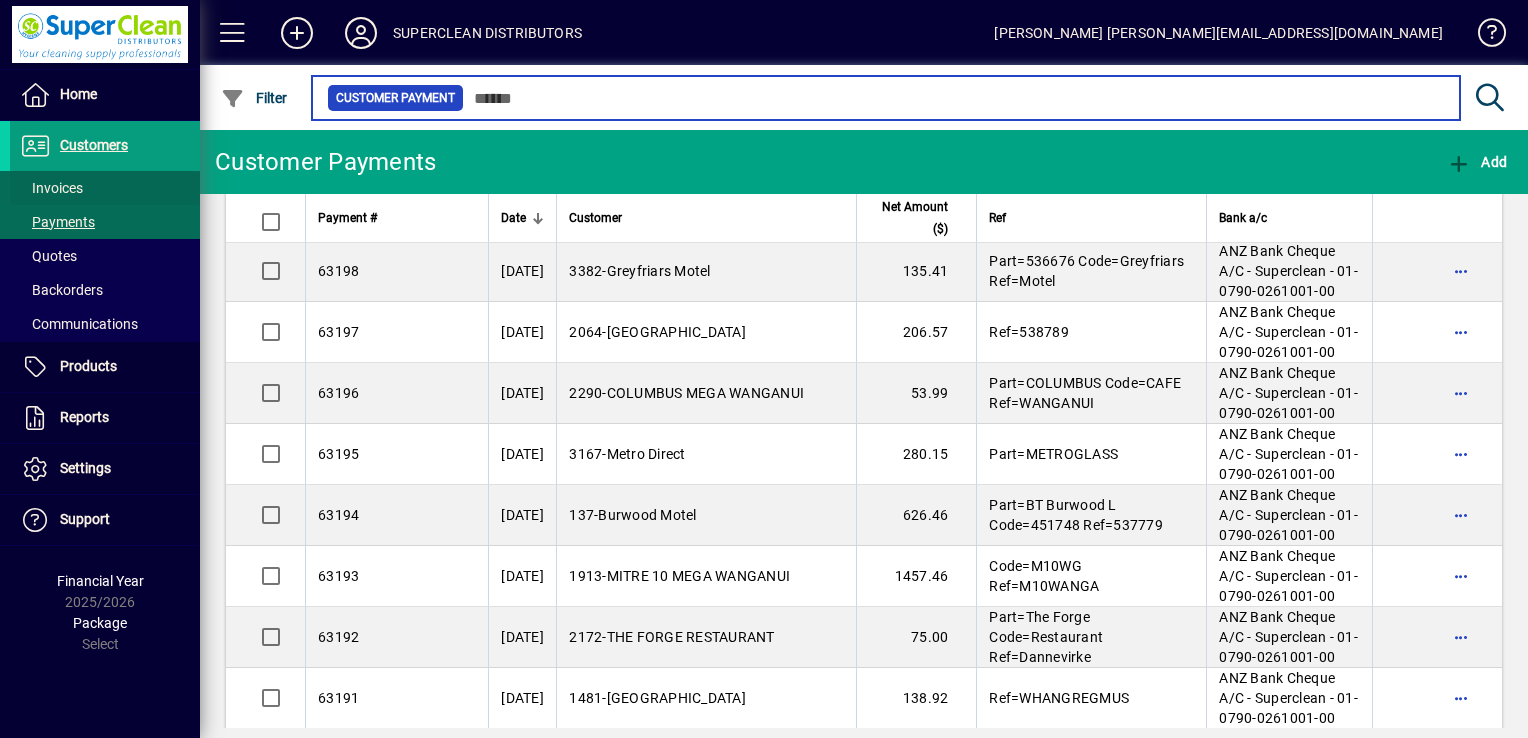 scroll, scrollTop: 498, scrollLeft: 0, axis: vertical 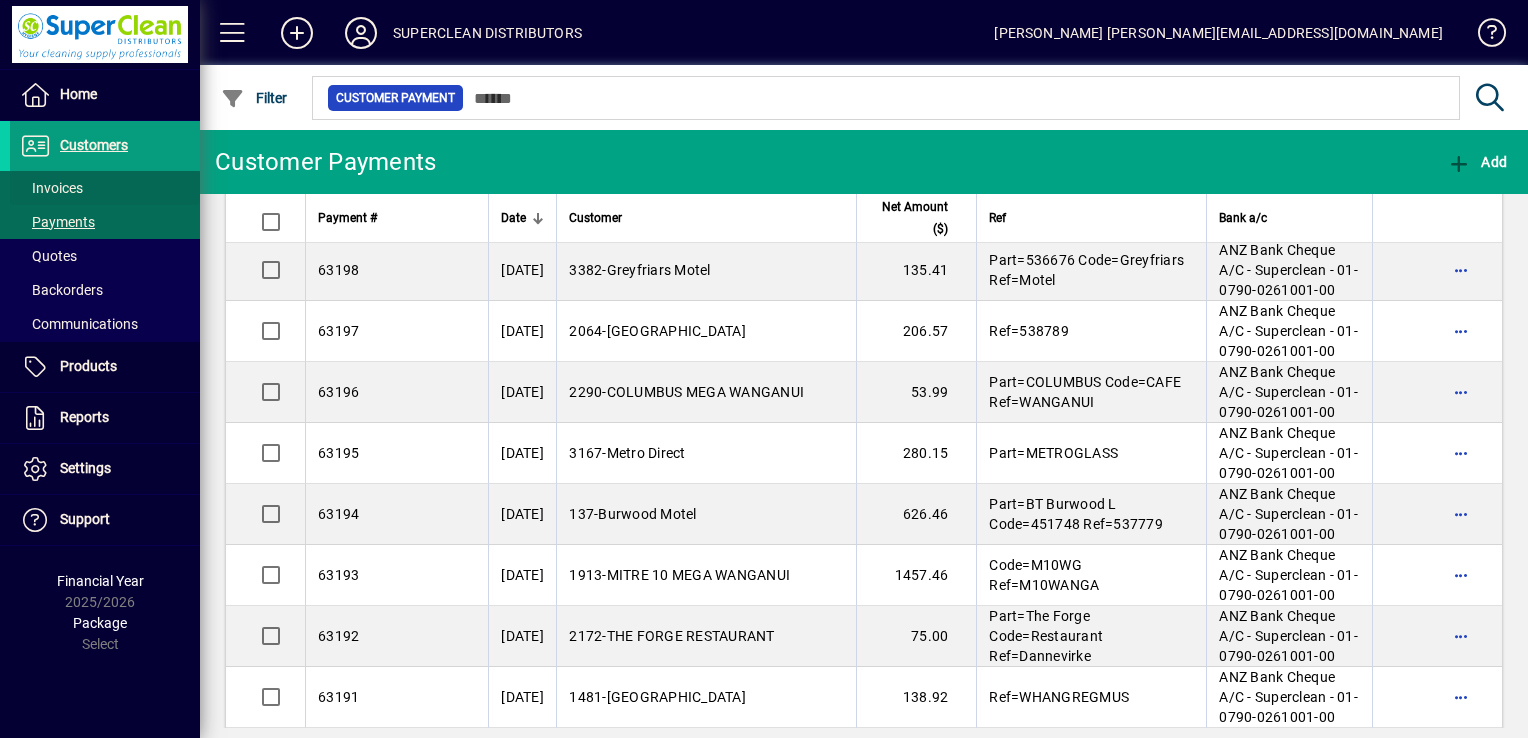 click on "Invoices" at bounding box center [51, 188] 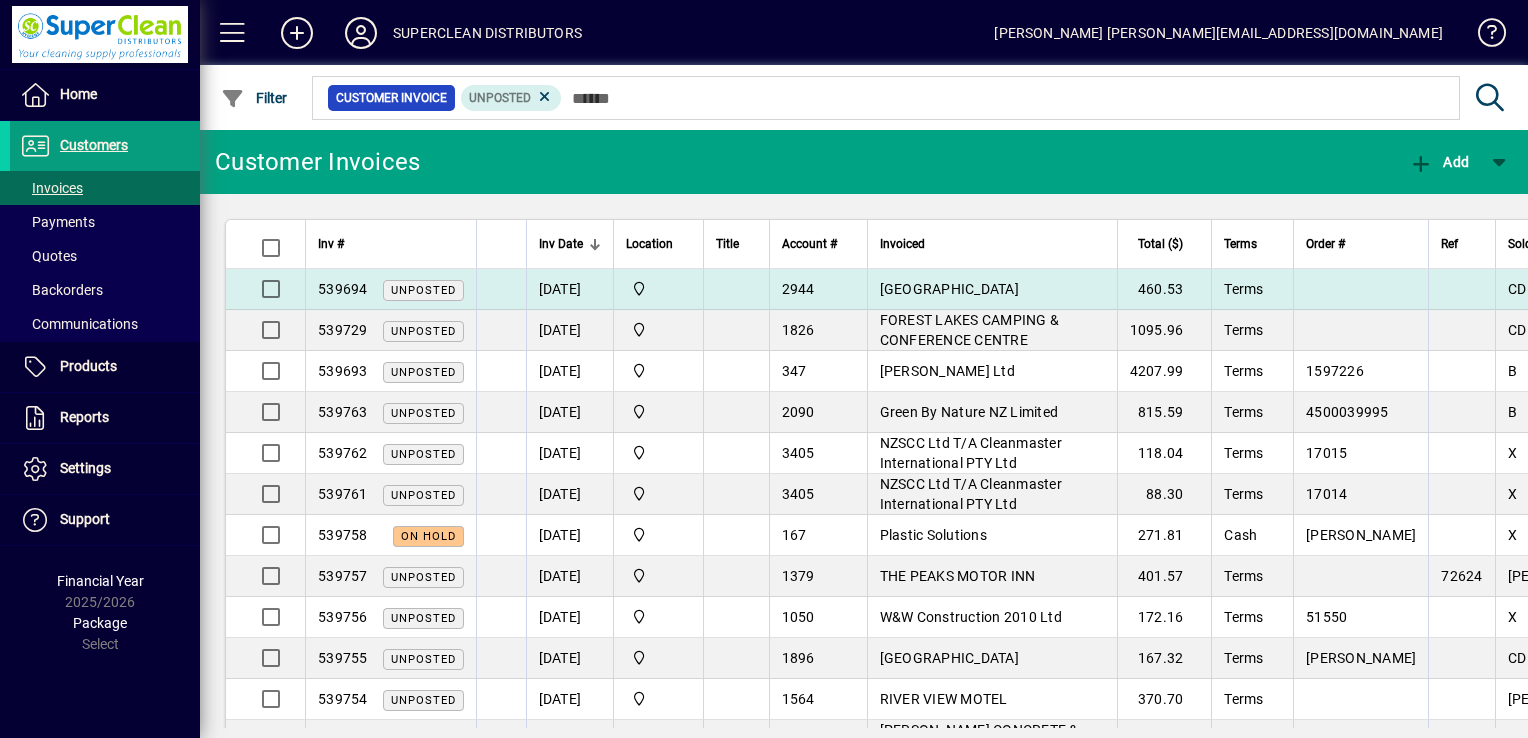 click on "[GEOGRAPHIC_DATA]" at bounding box center [949, 289] 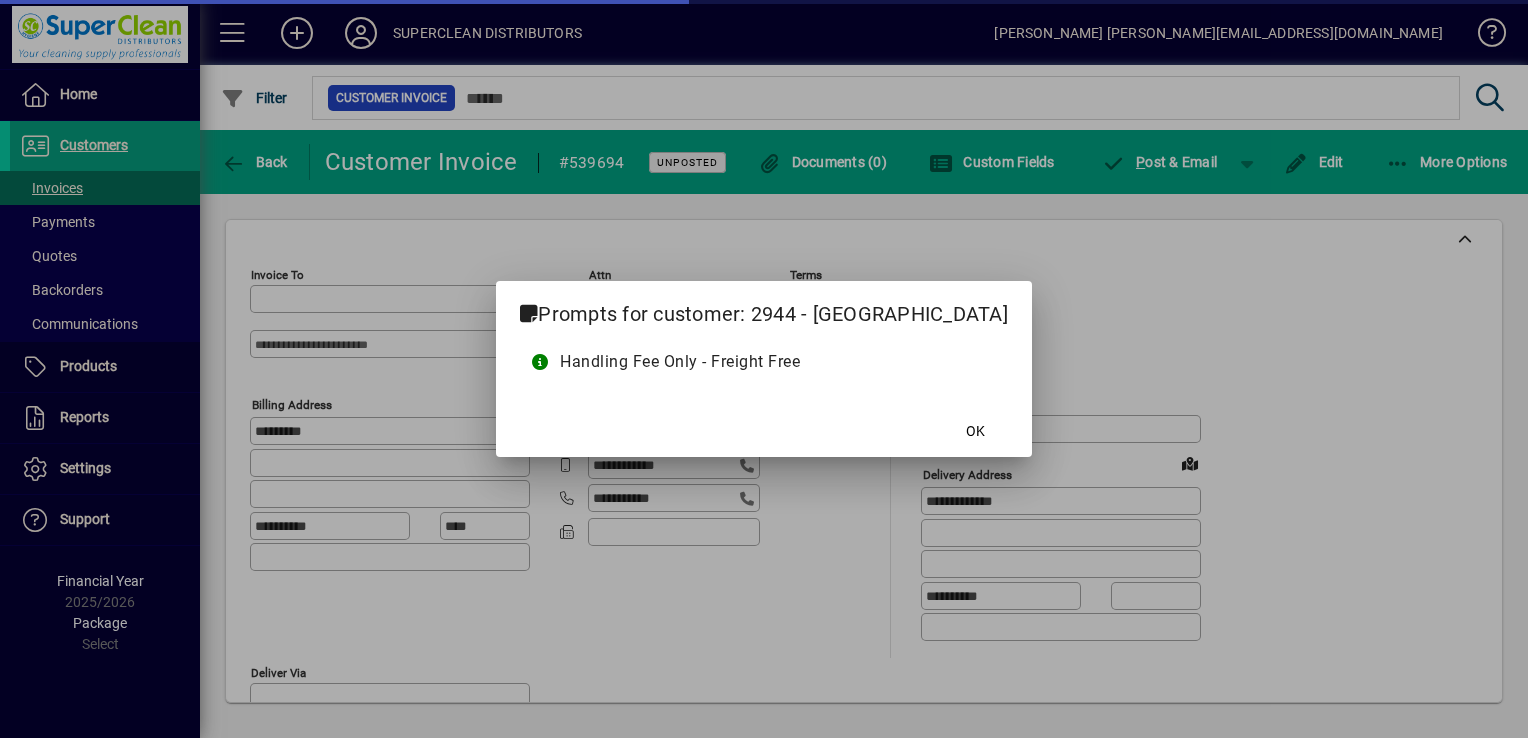 type on "**********" 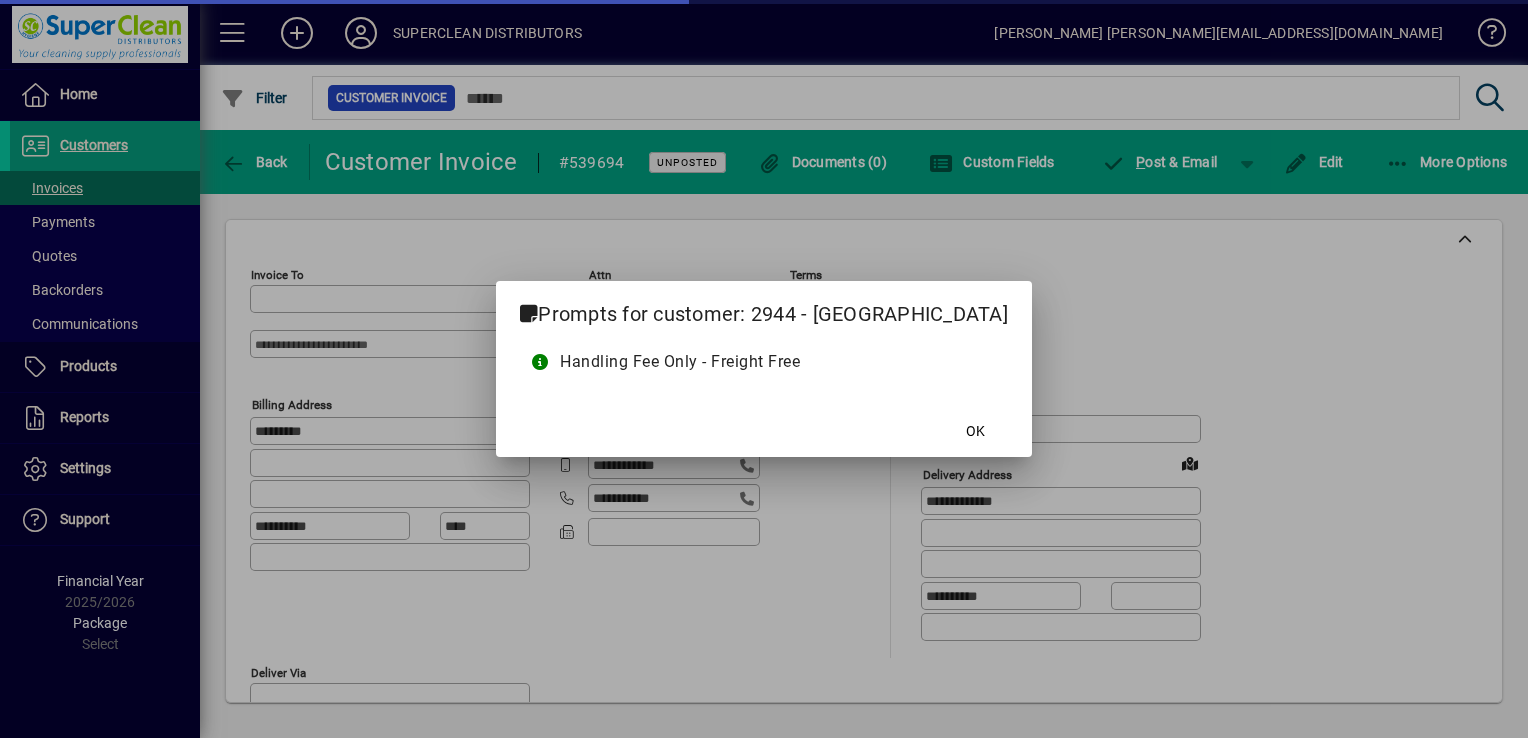 type on "**********" 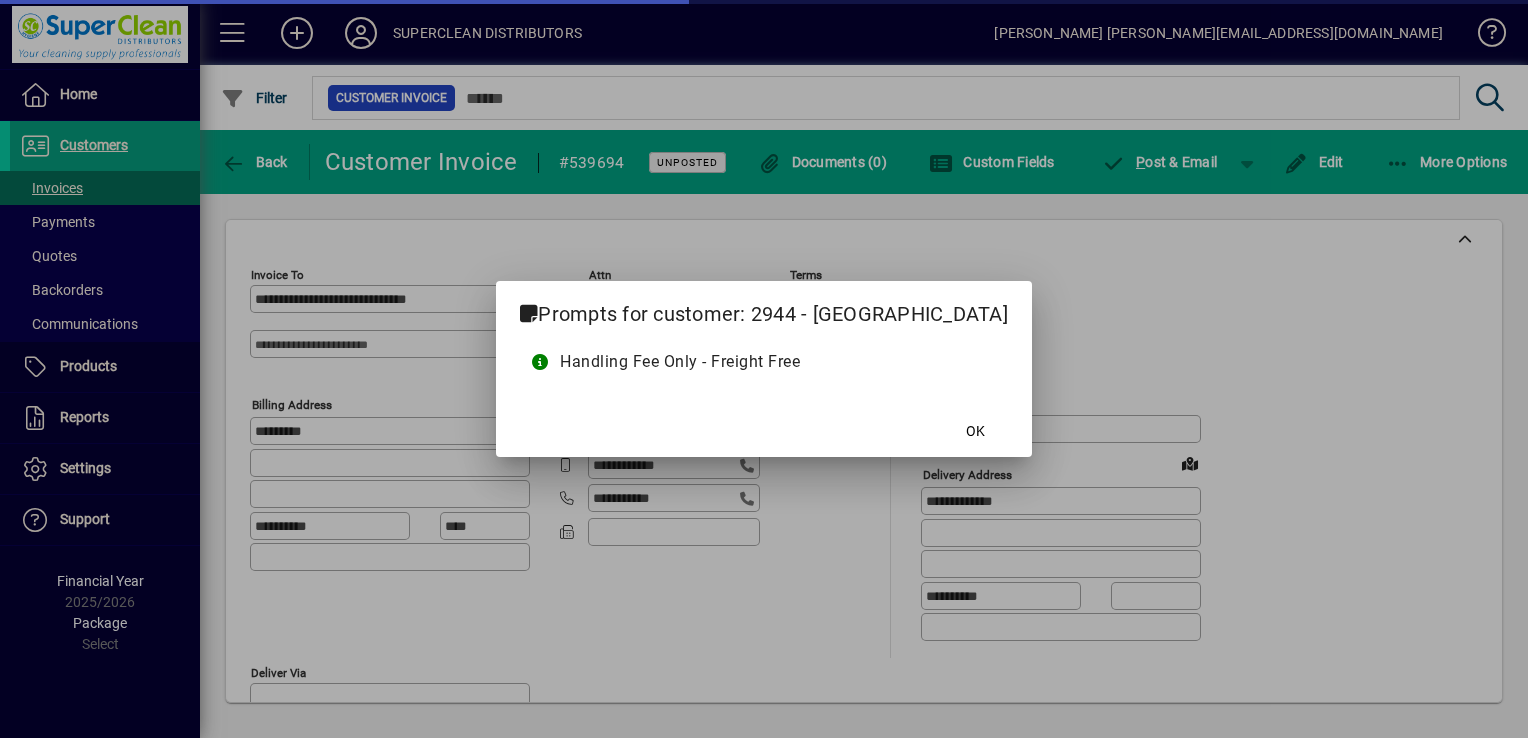 type on "**********" 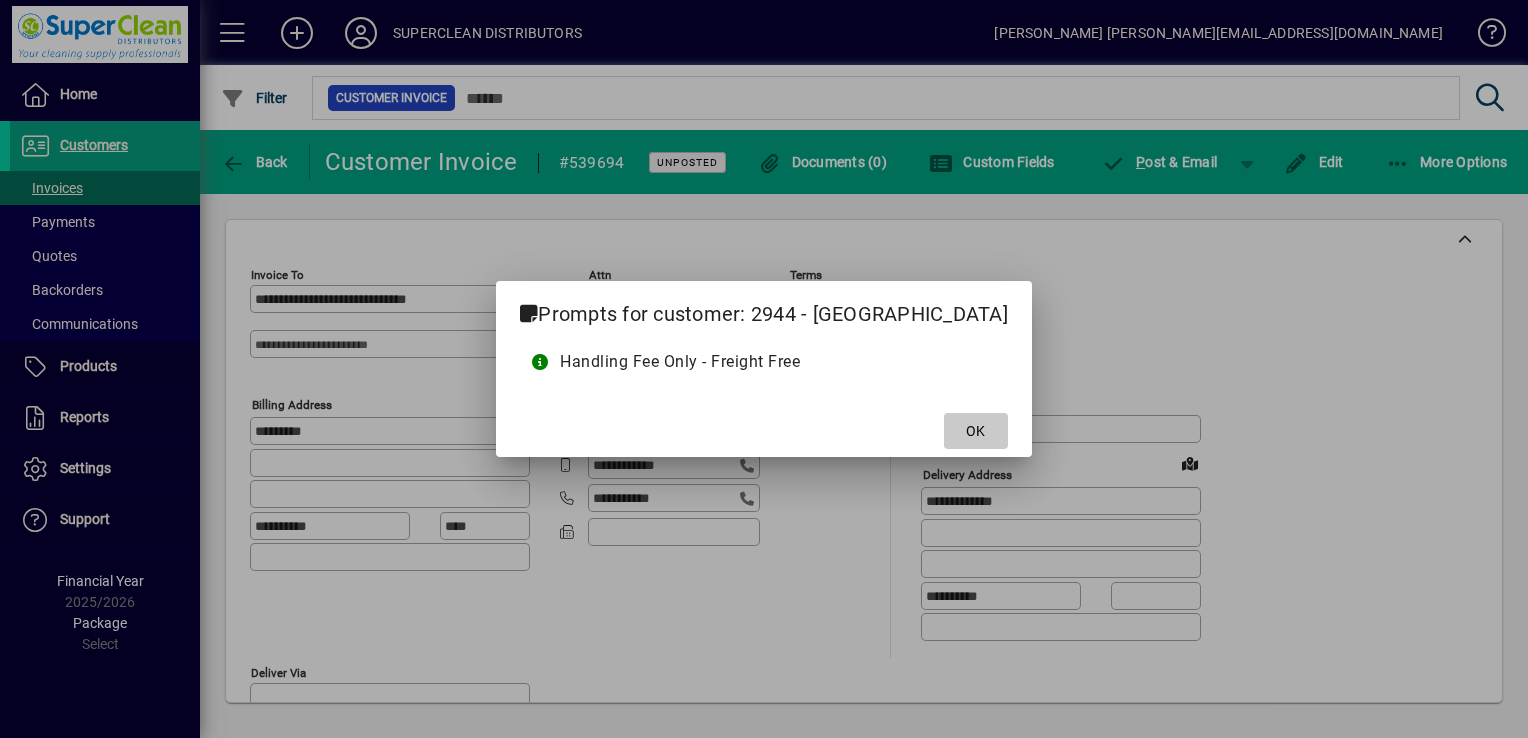 click 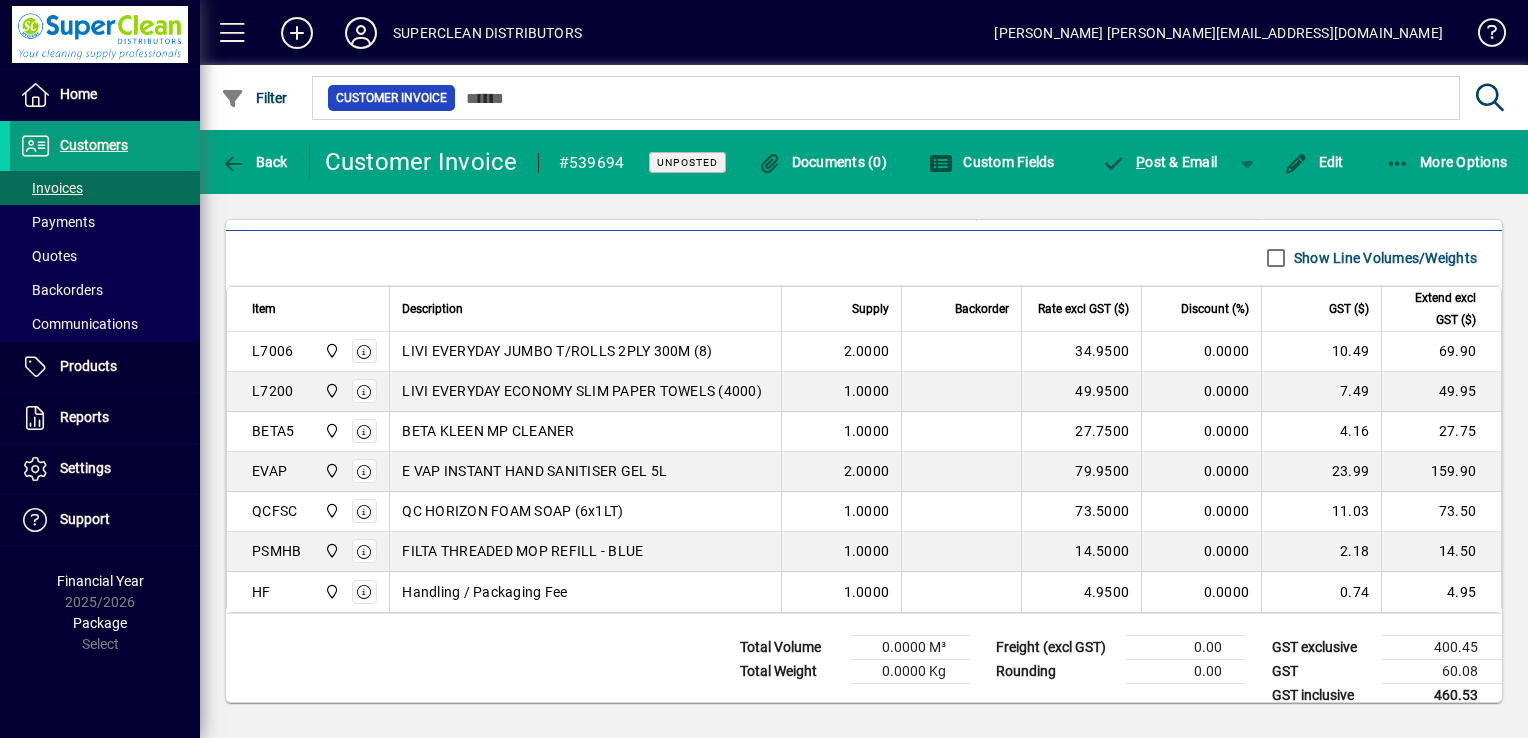 scroll, scrollTop: 1136, scrollLeft: 0, axis: vertical 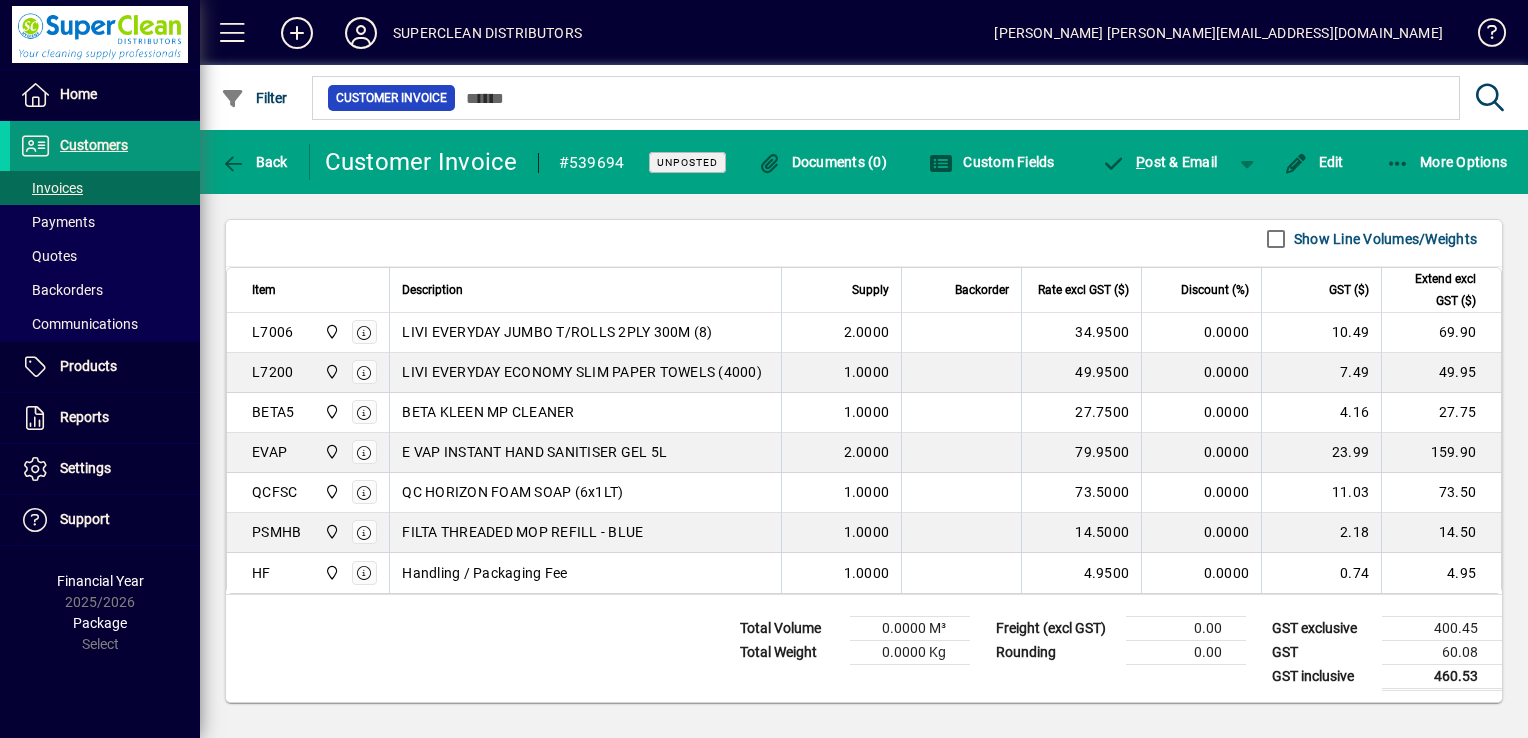click on "Customers" at bounding box center (94, 145) 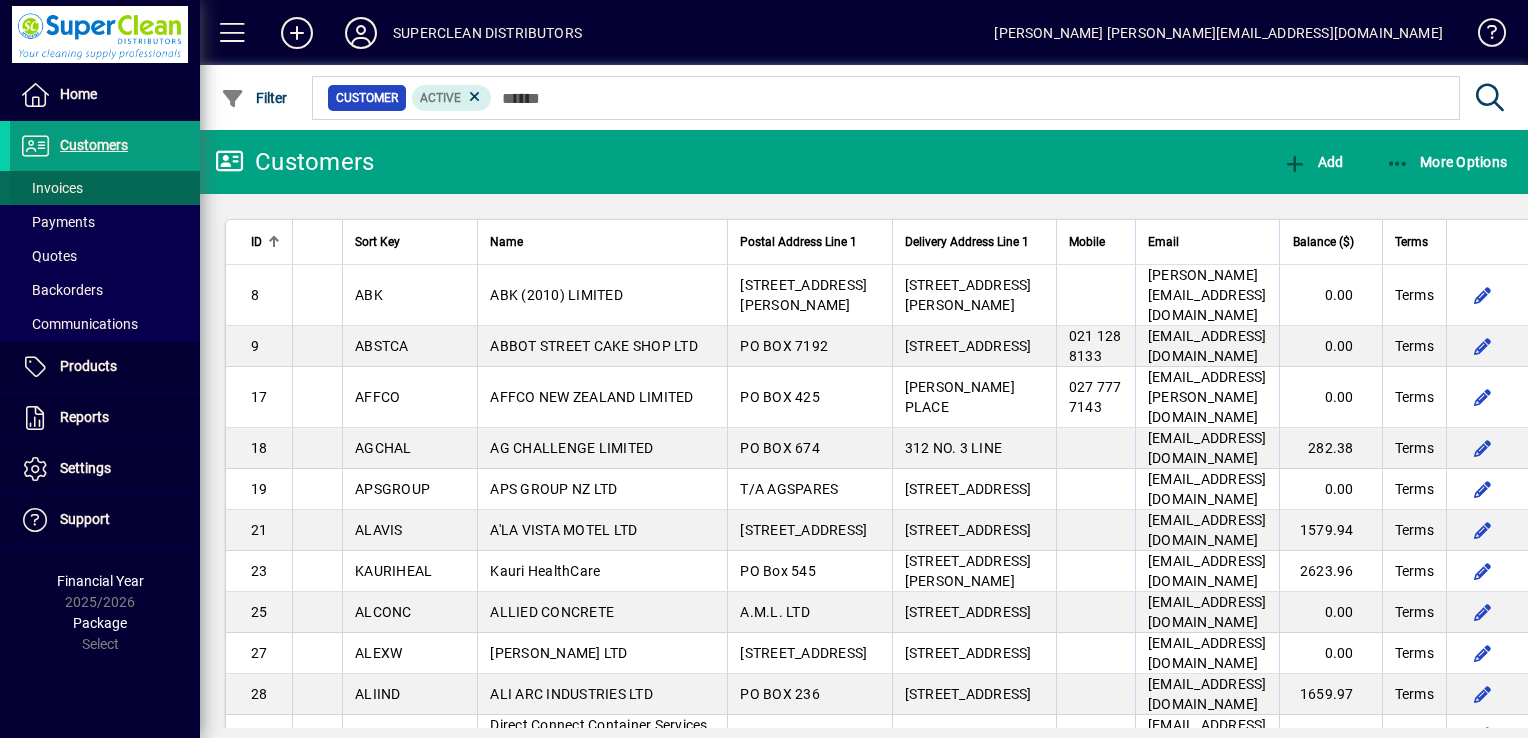 click on "Invoices" at bounding box center [51, 188] 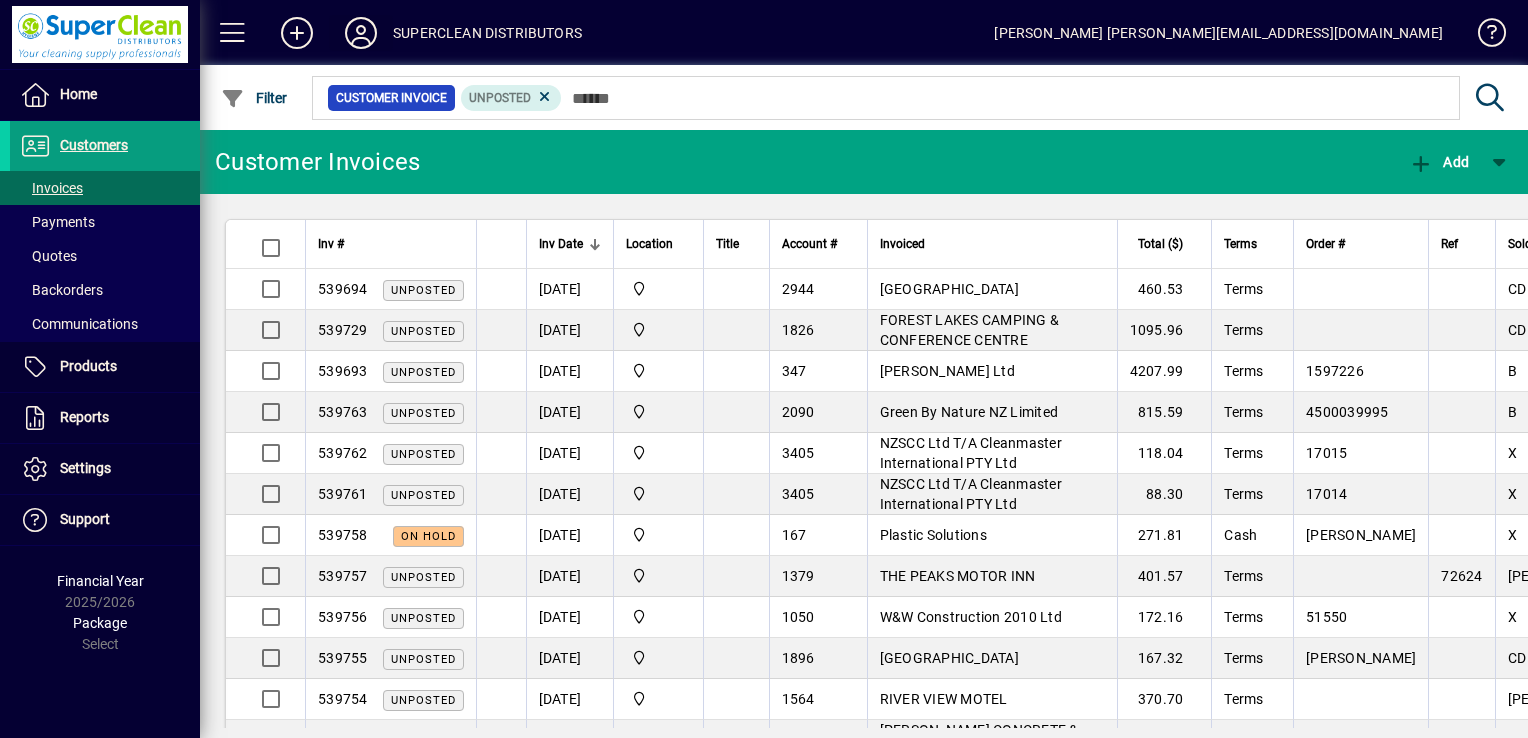 click 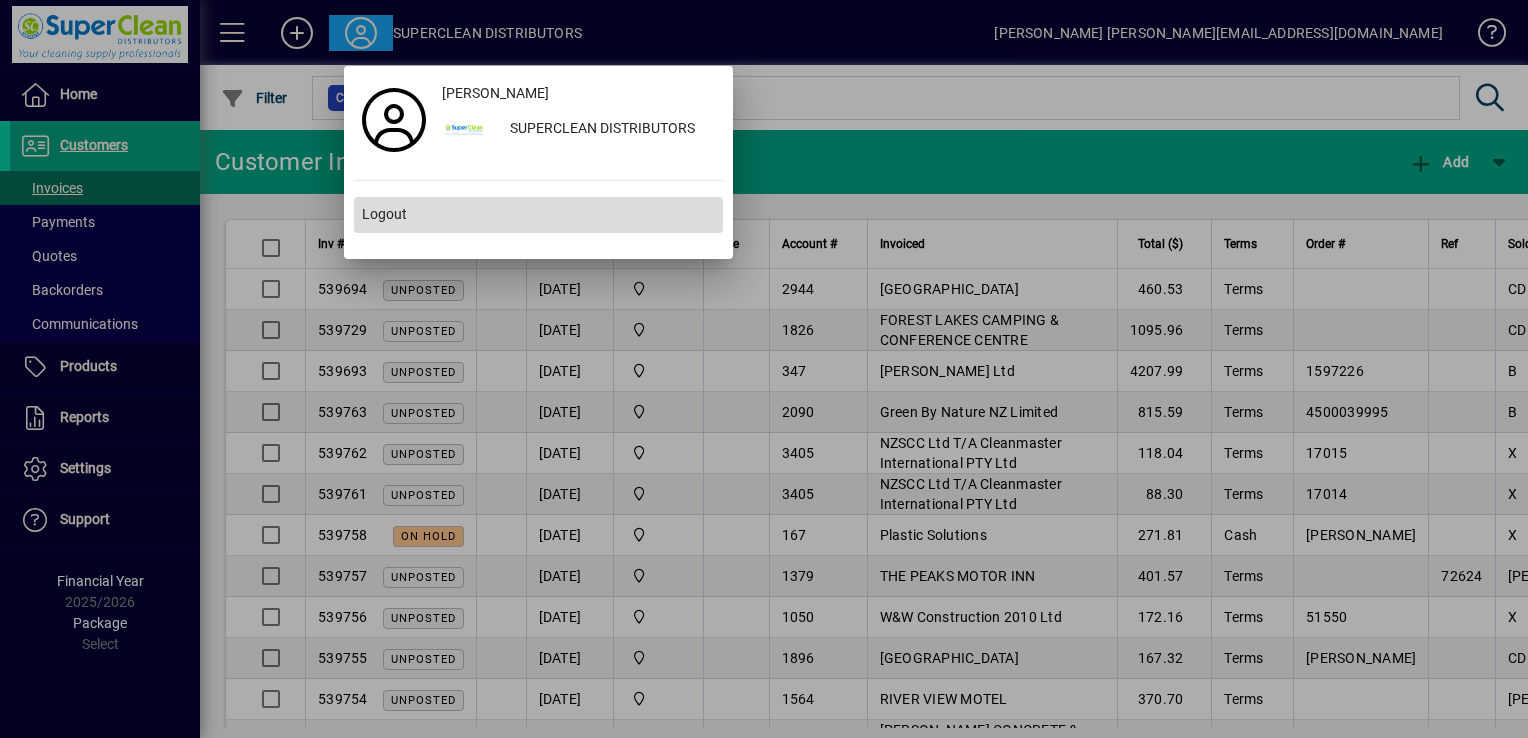 click on "Logout" at bounding box center [384, 214] 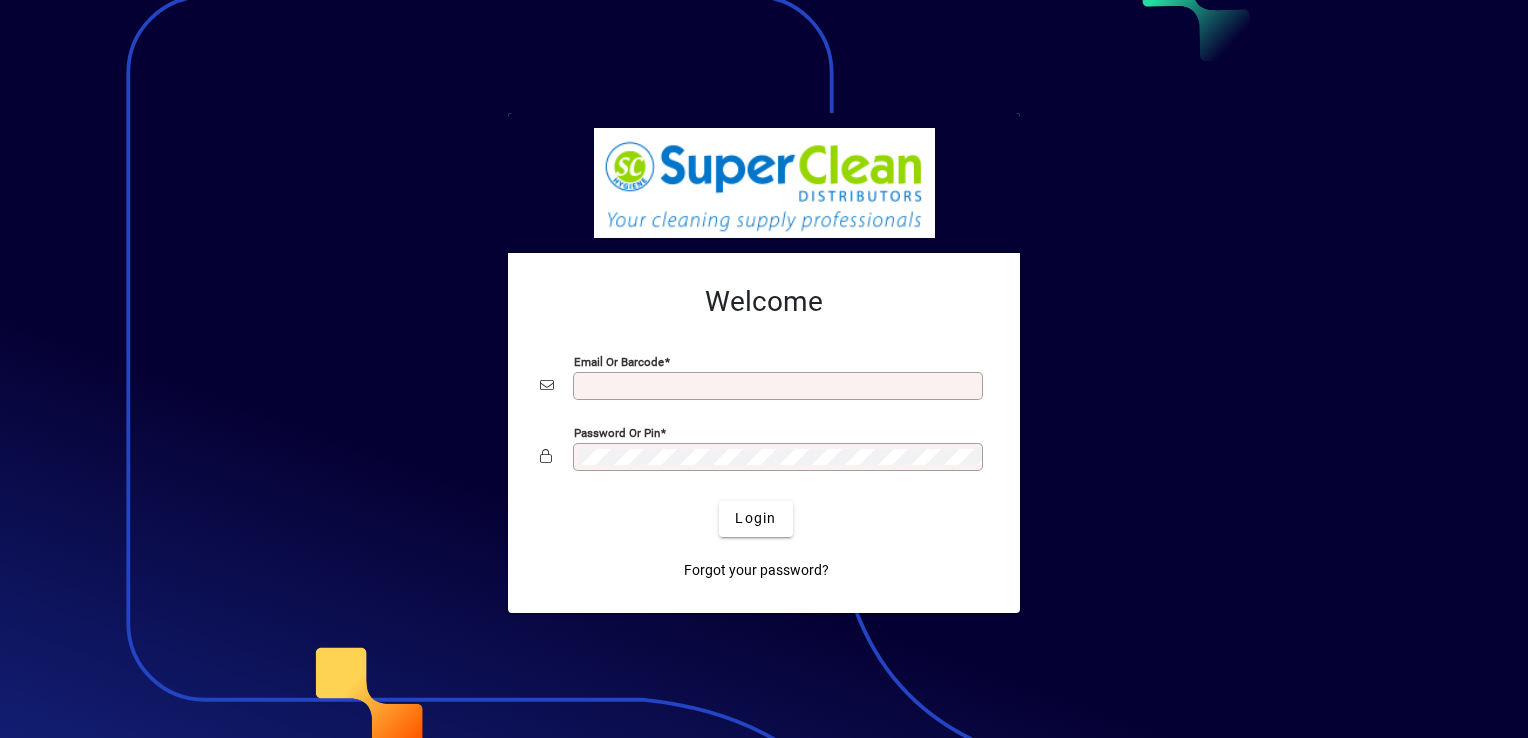 scroll, scrollTop: 0, scrollLeft: 0, axis: both 